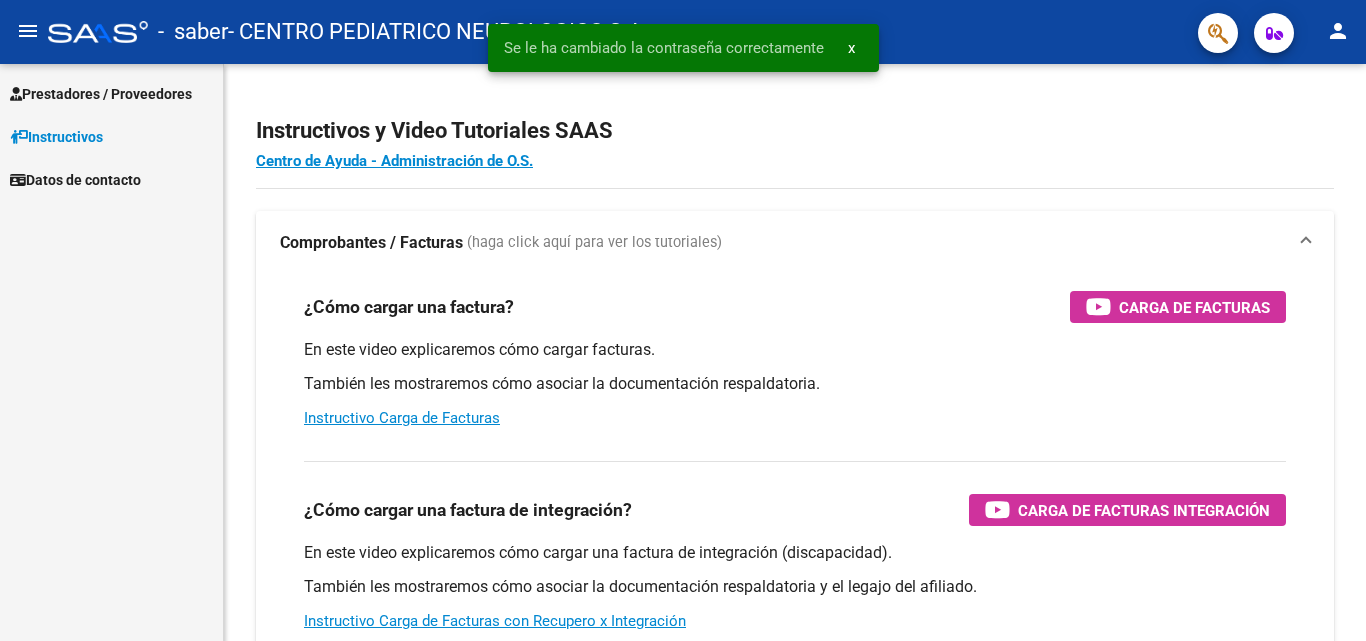 scroll, scrollTop: 0, scrollLeft: 0, axis: both 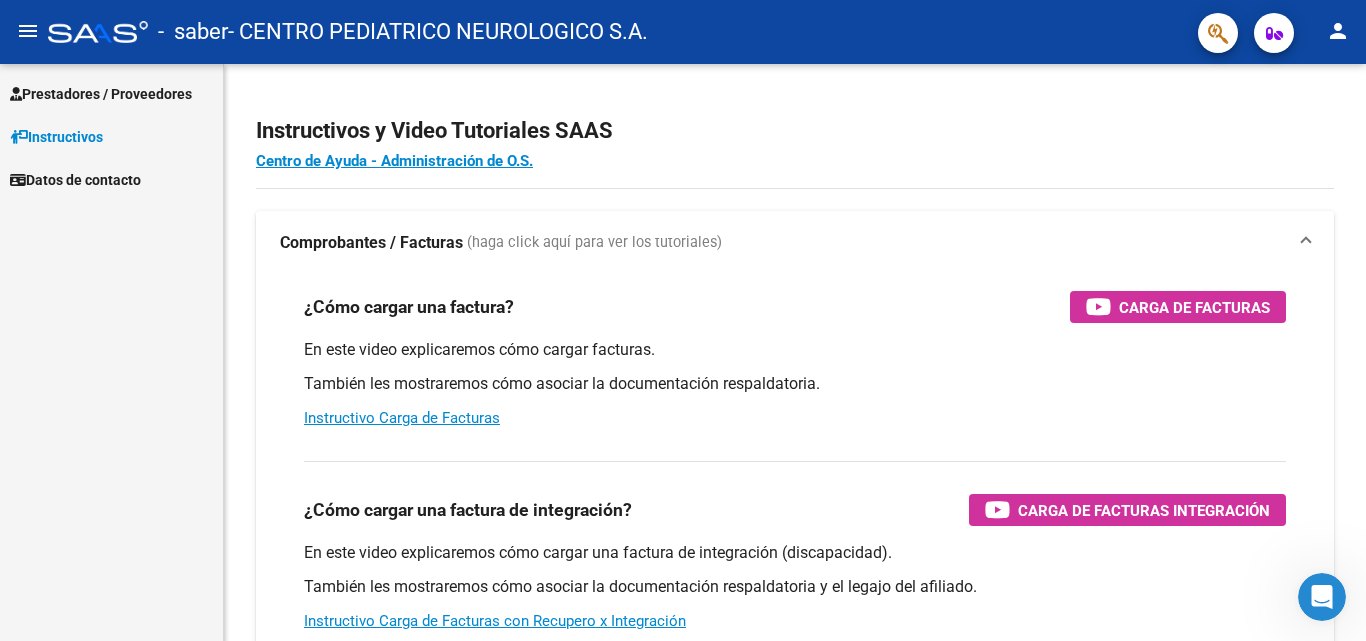 click on "Prestadores / Proveedores" at bounding box center (101, 94) 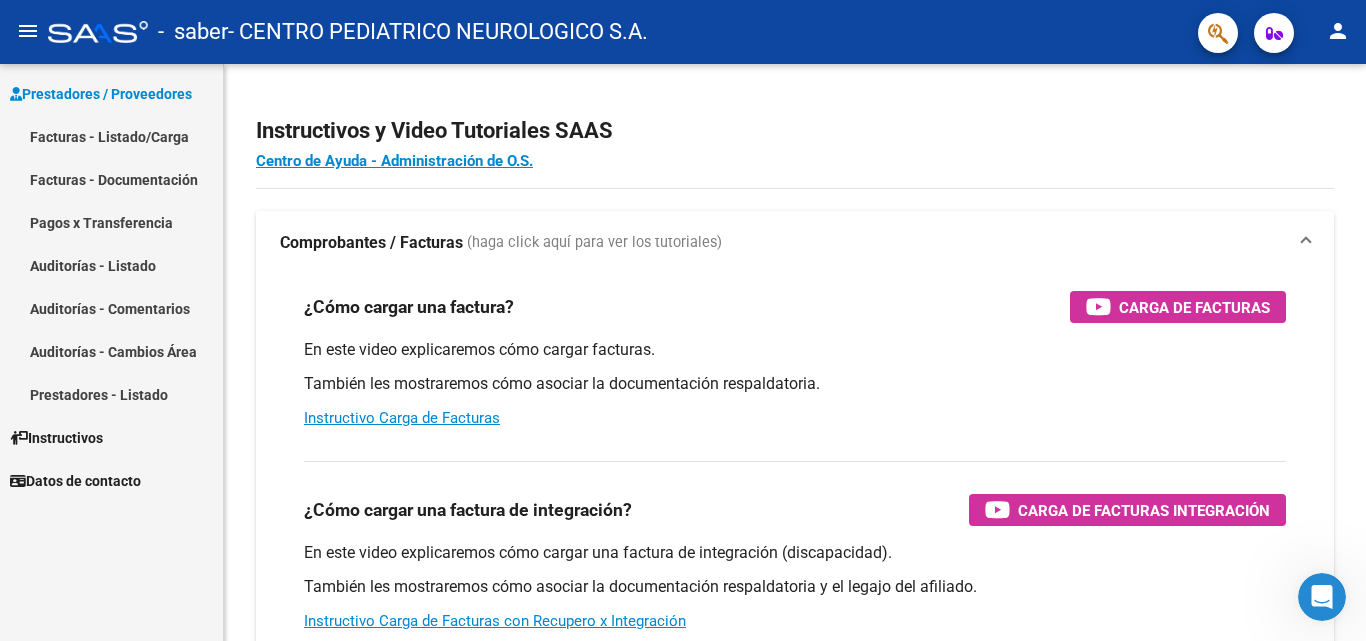 click on "Facturas - Listado/Carga" at bounding box center [111, 136] 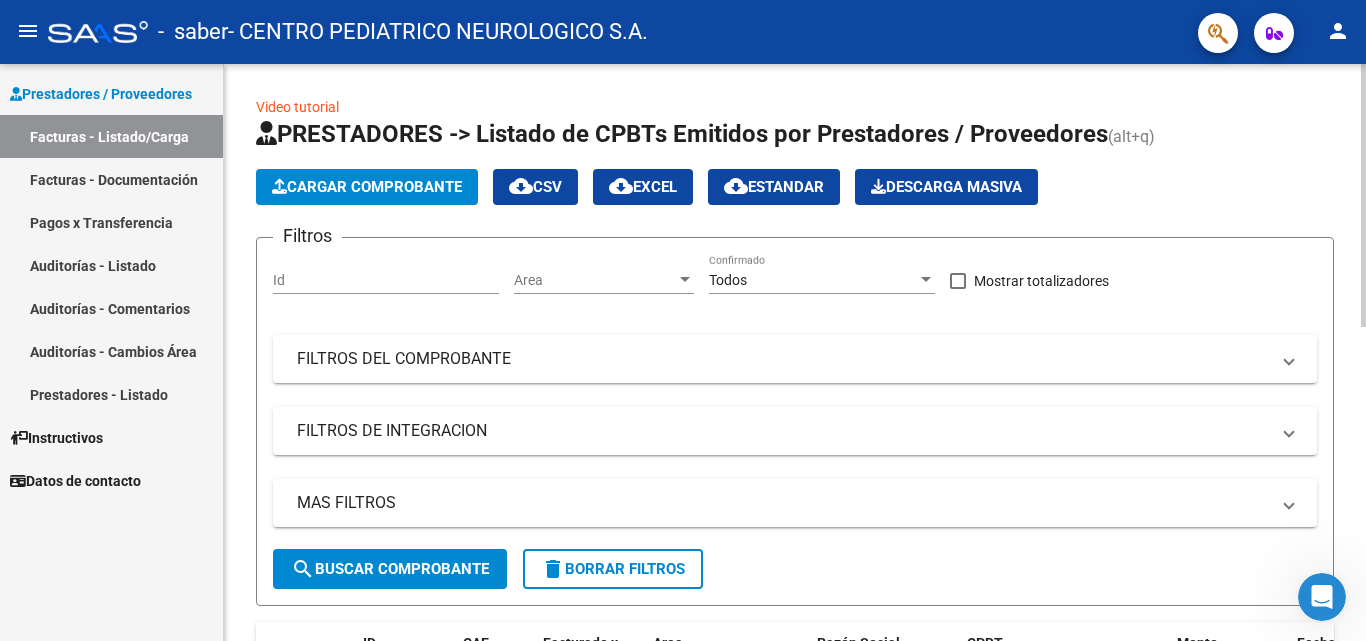 click on "Cargar Comprobante" 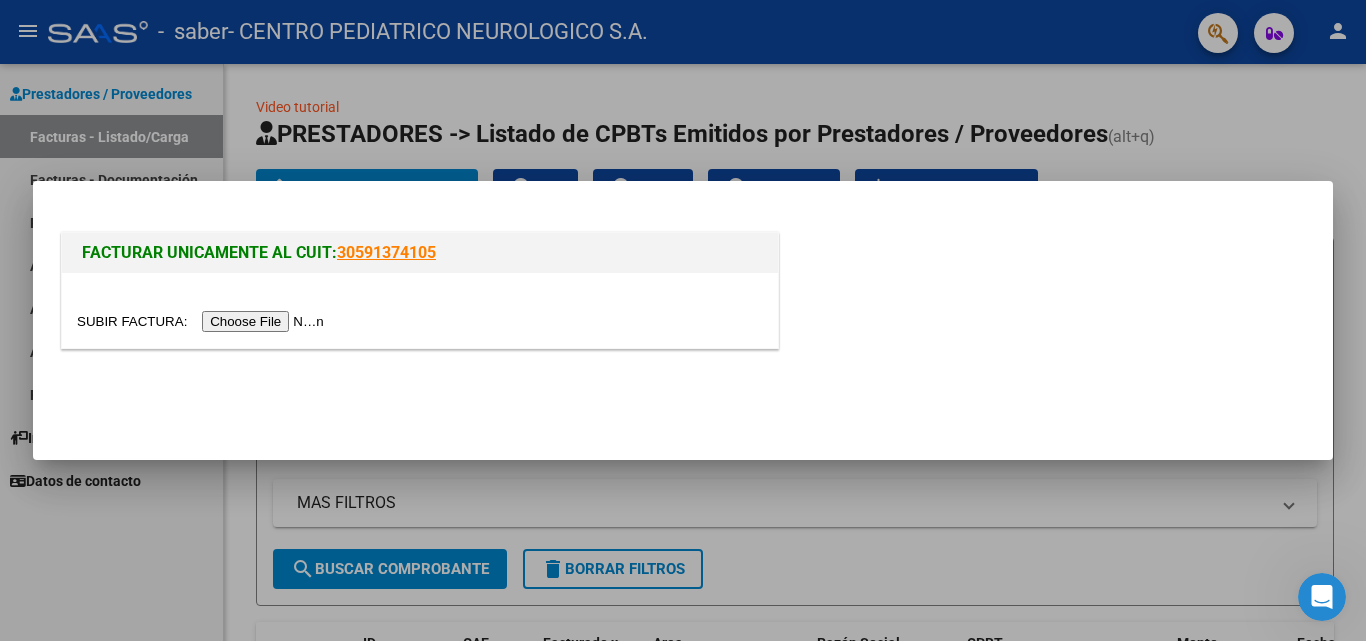 click at bounding box center [203, 321] 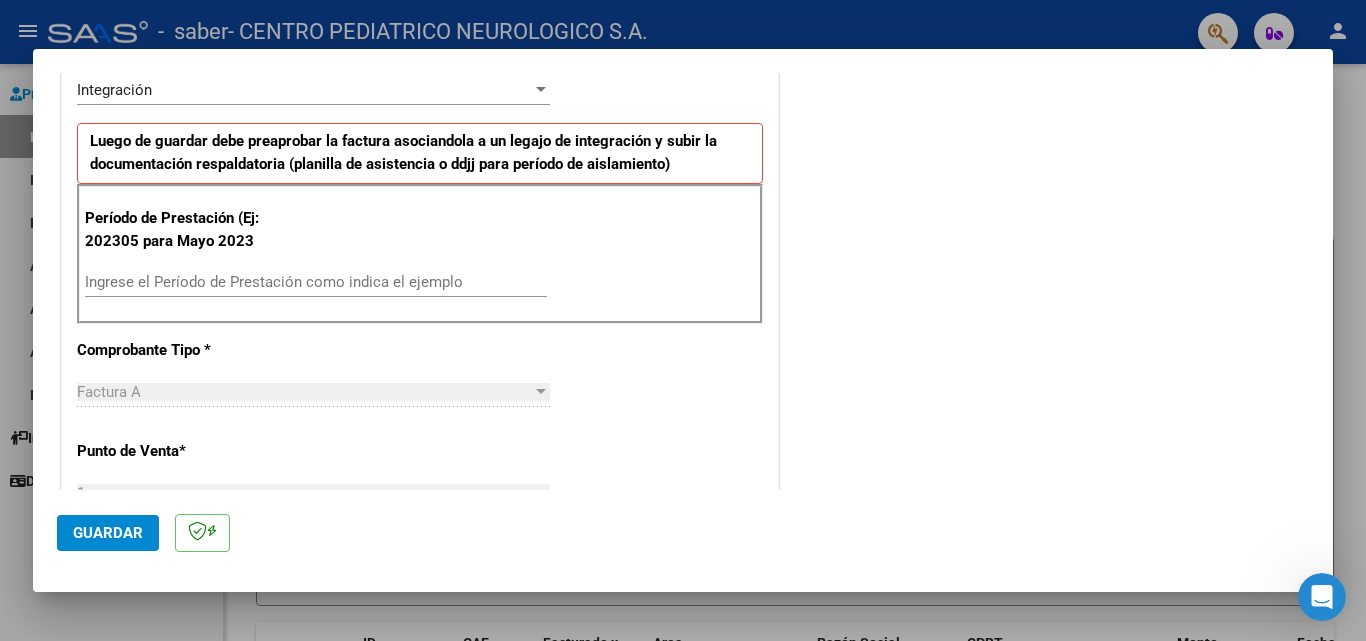 scroll, scrollTop: 500, scrollLeft: 0, axis: vertical 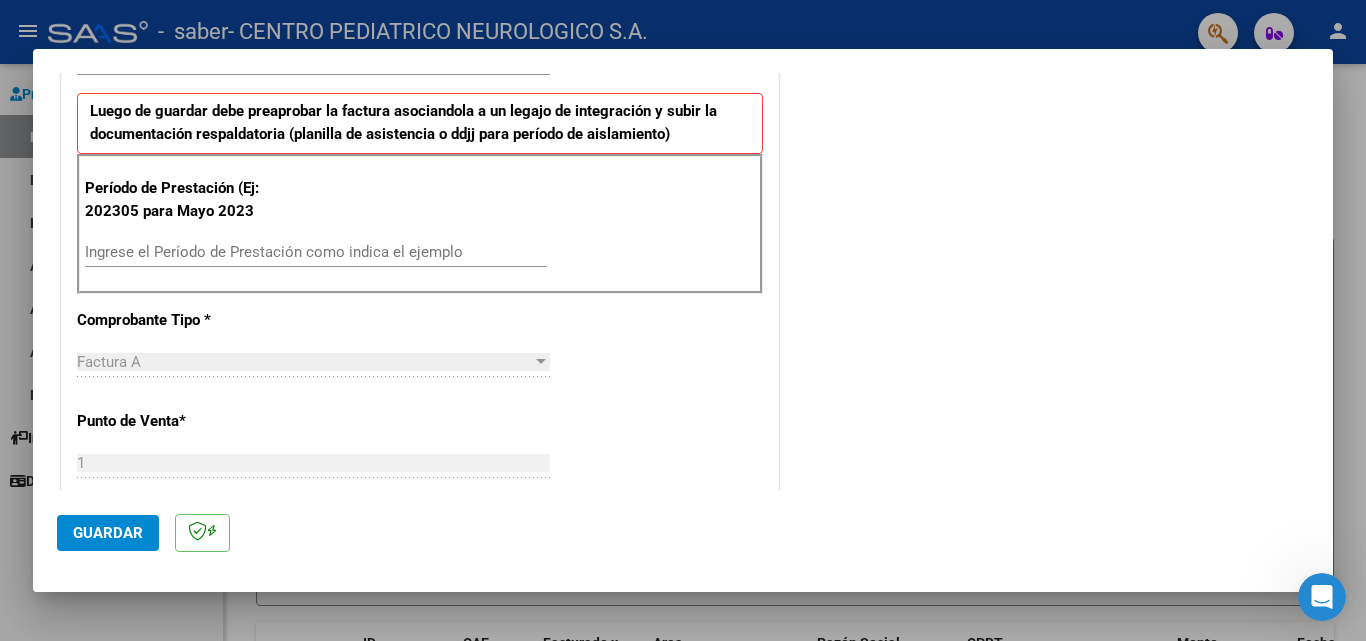 click on "Ingrese el Período de Prestación como indica el ejemplo" at bounding box center [316, 252] 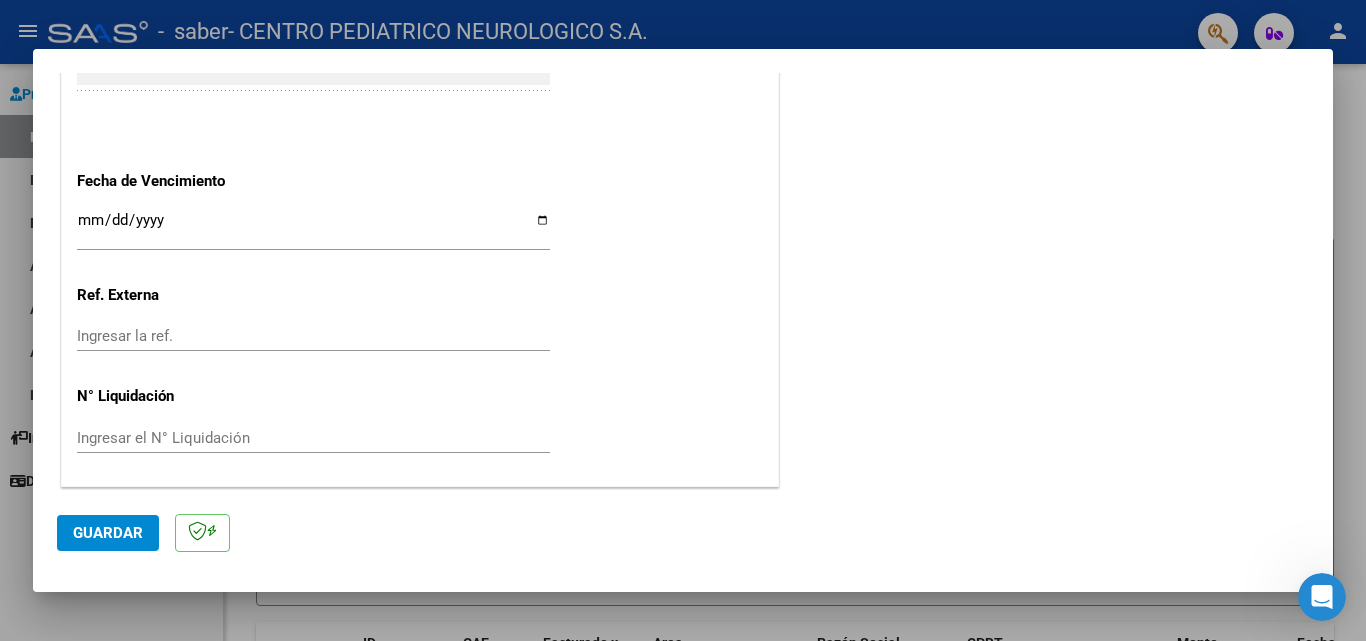 scroll, scrollTop: 1305, scrollLeft: 0, axis: vertical 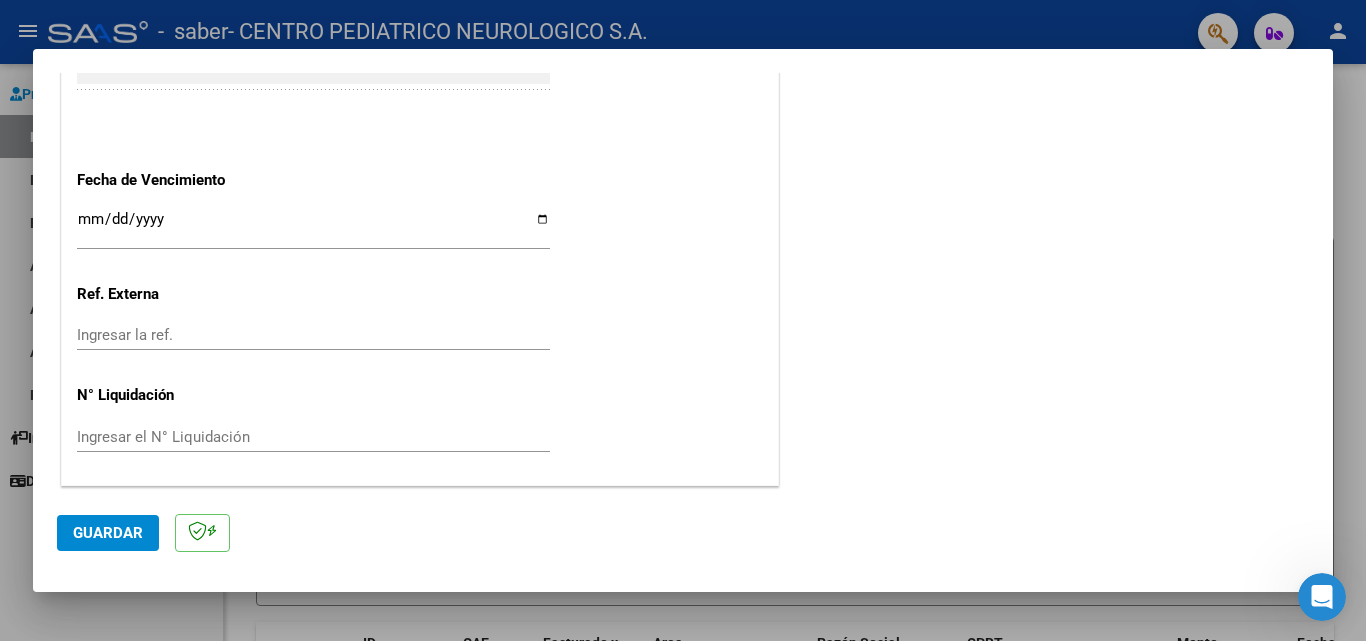 type on "202507" 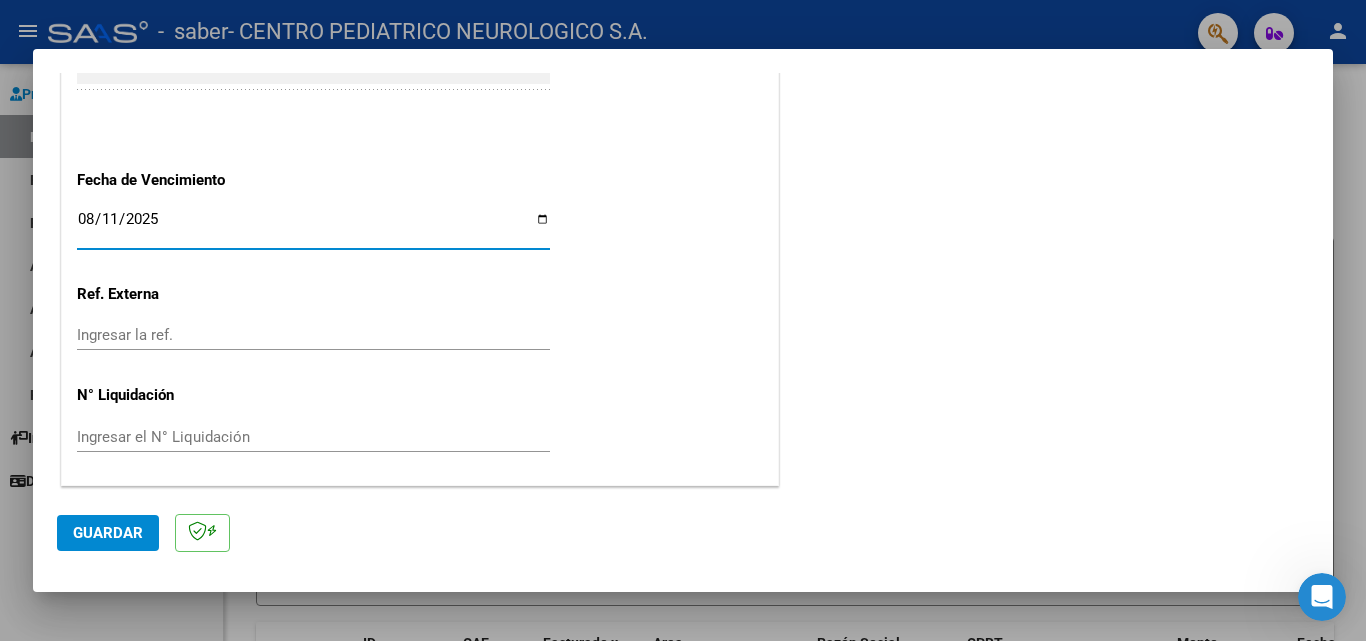 type on "2025-08-11" 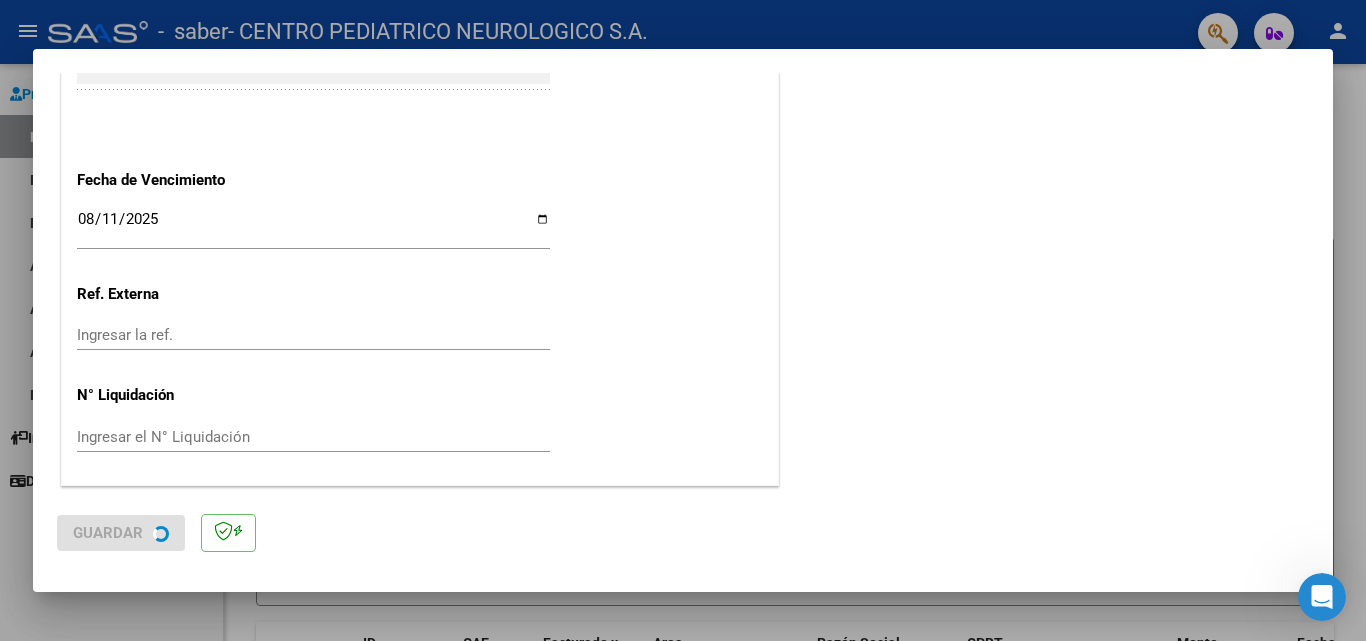 scroll, scrollTop: 0, scrollLeft: 0, axis: both 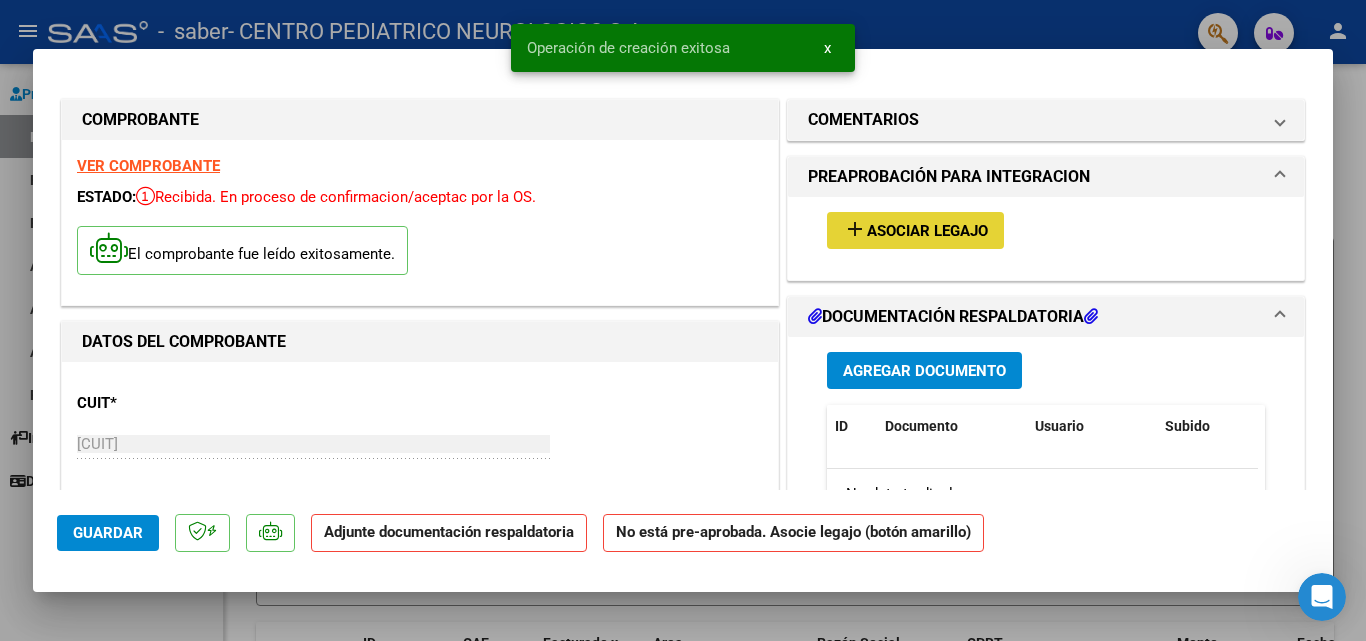 click on "Asociar Legajo" at bounding box center [927, 231] 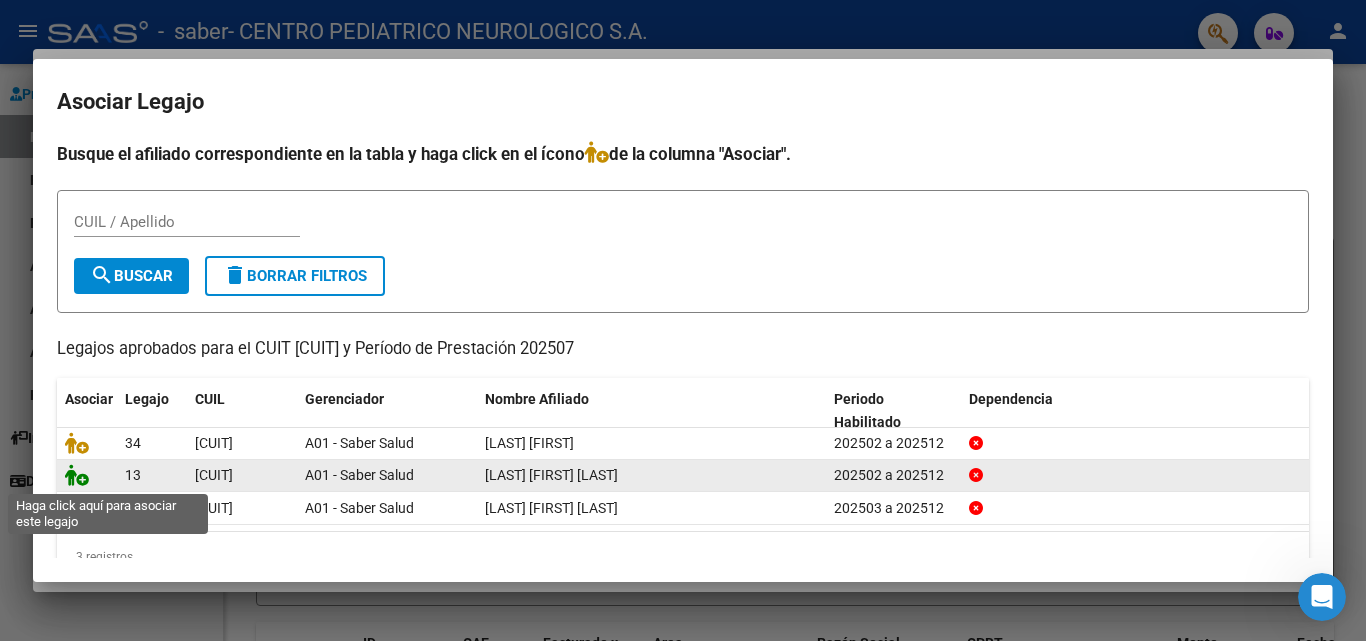 click 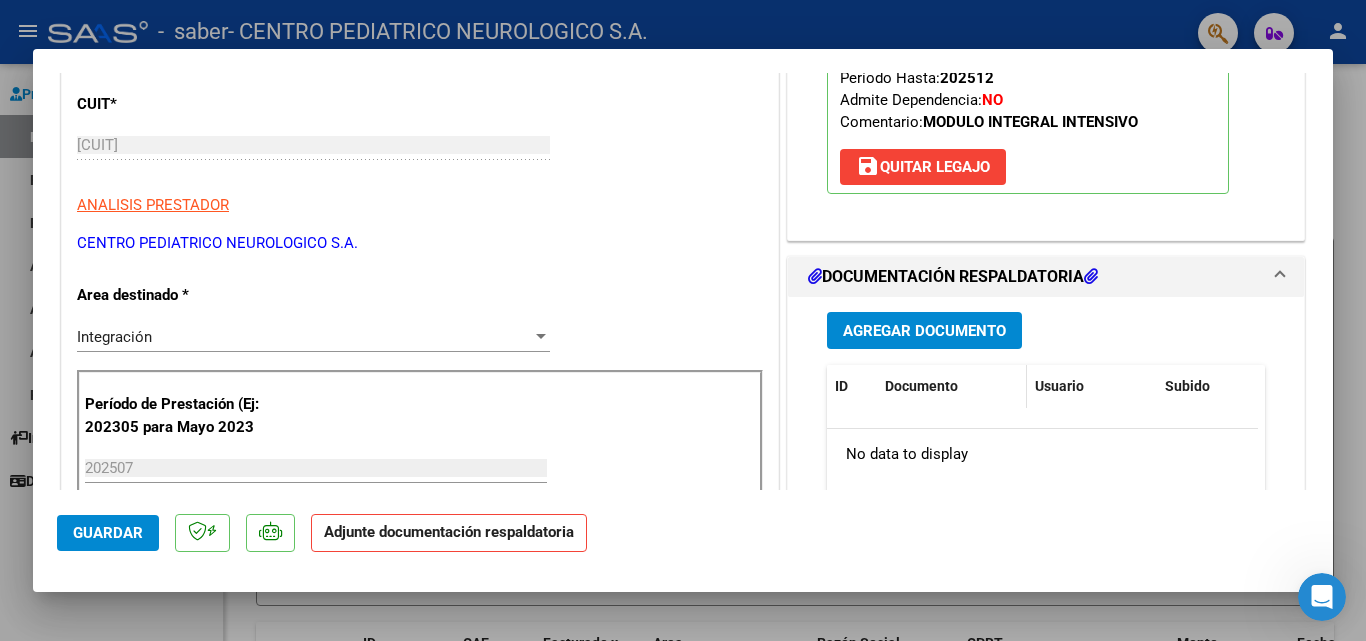 scroll, scrollTop: 300, scrollLeft: 0, axis: vertical 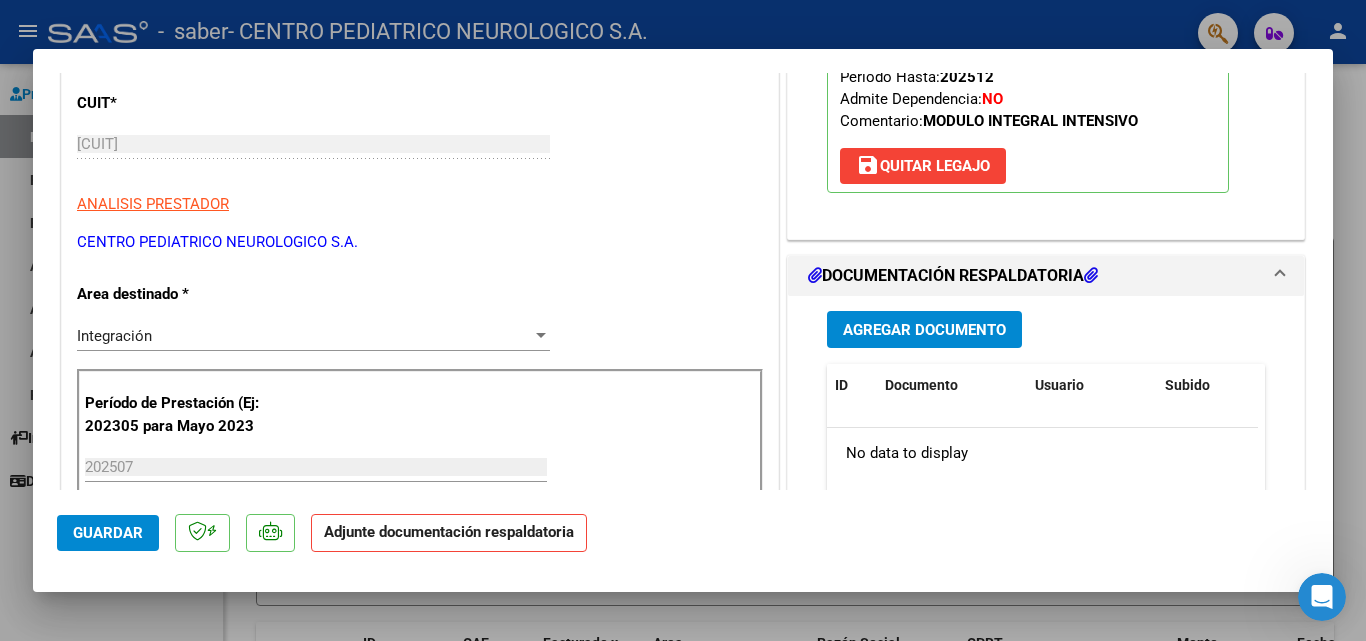 click on "Agregar Documento" at bounding box center [924, 330] 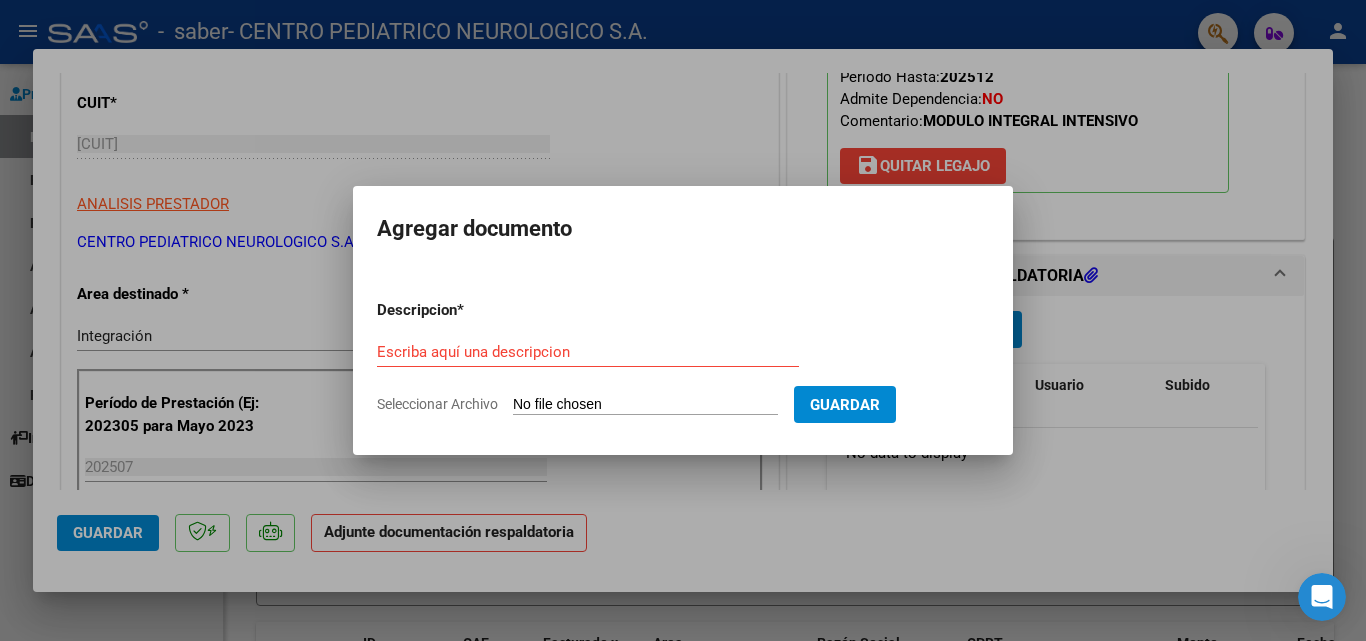 click on "Seleccionar Archivo" at bounding box center [645, 405] 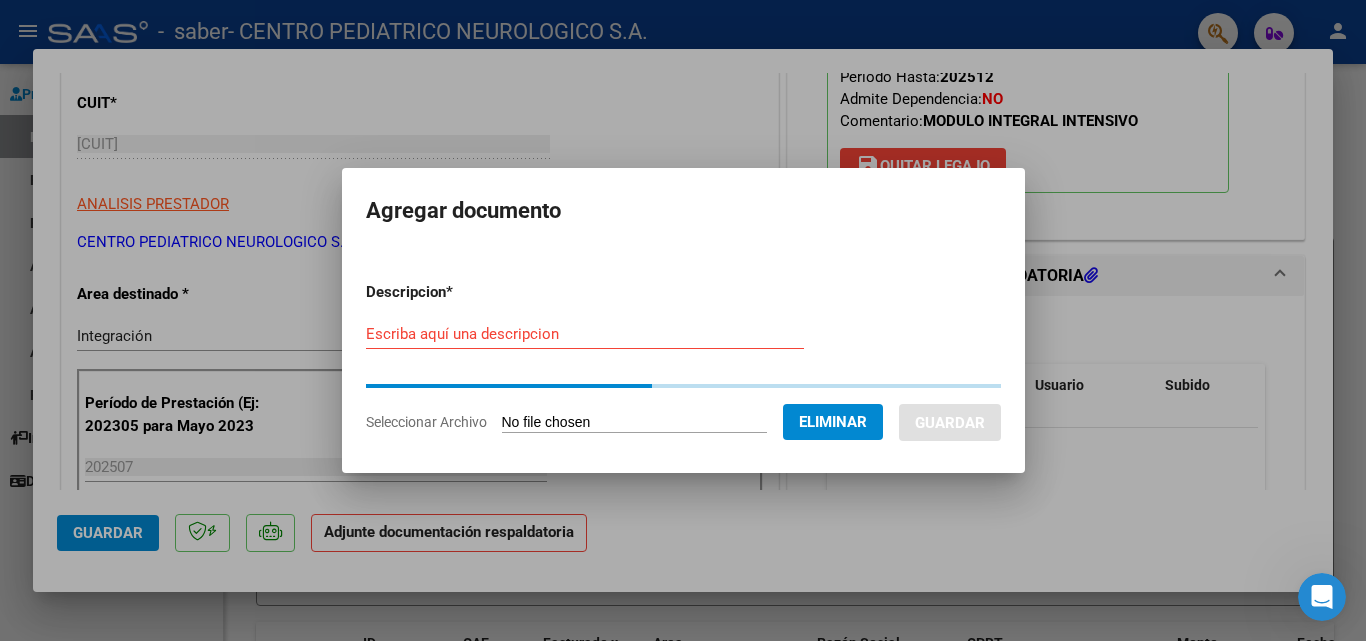 click on "Escriba aquí una descripcion" at bounding box center (585, 334) 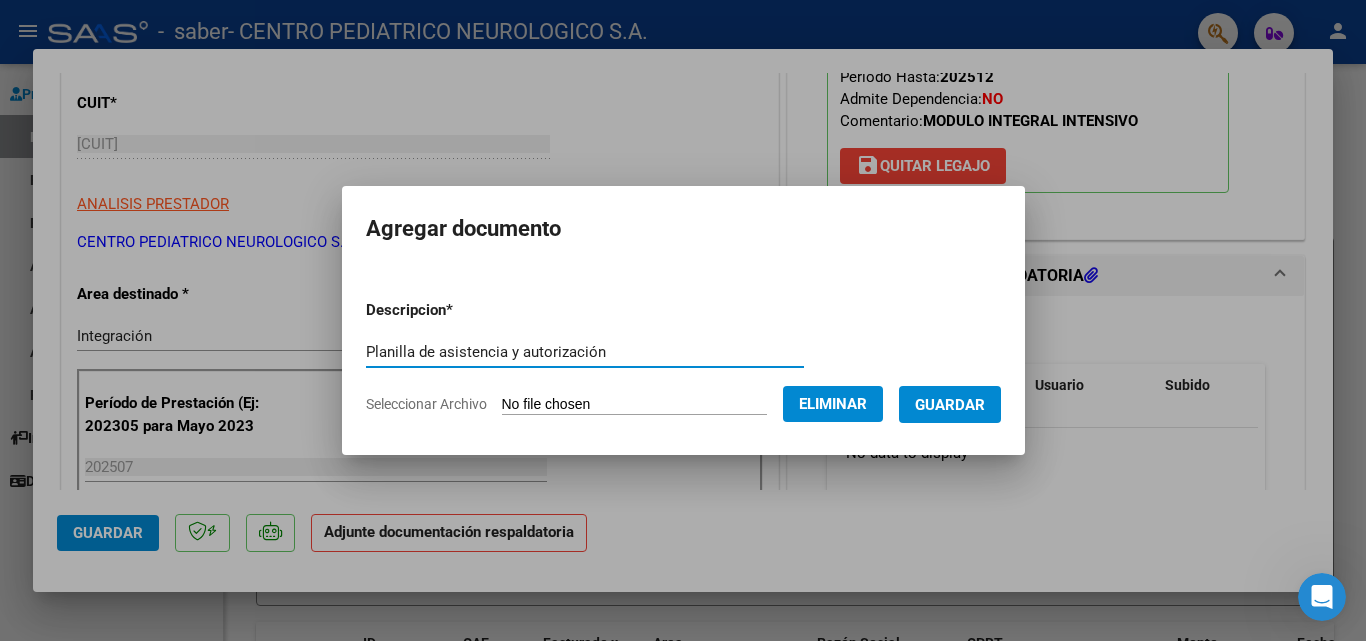type on "Planilla de asistencia y autorización" 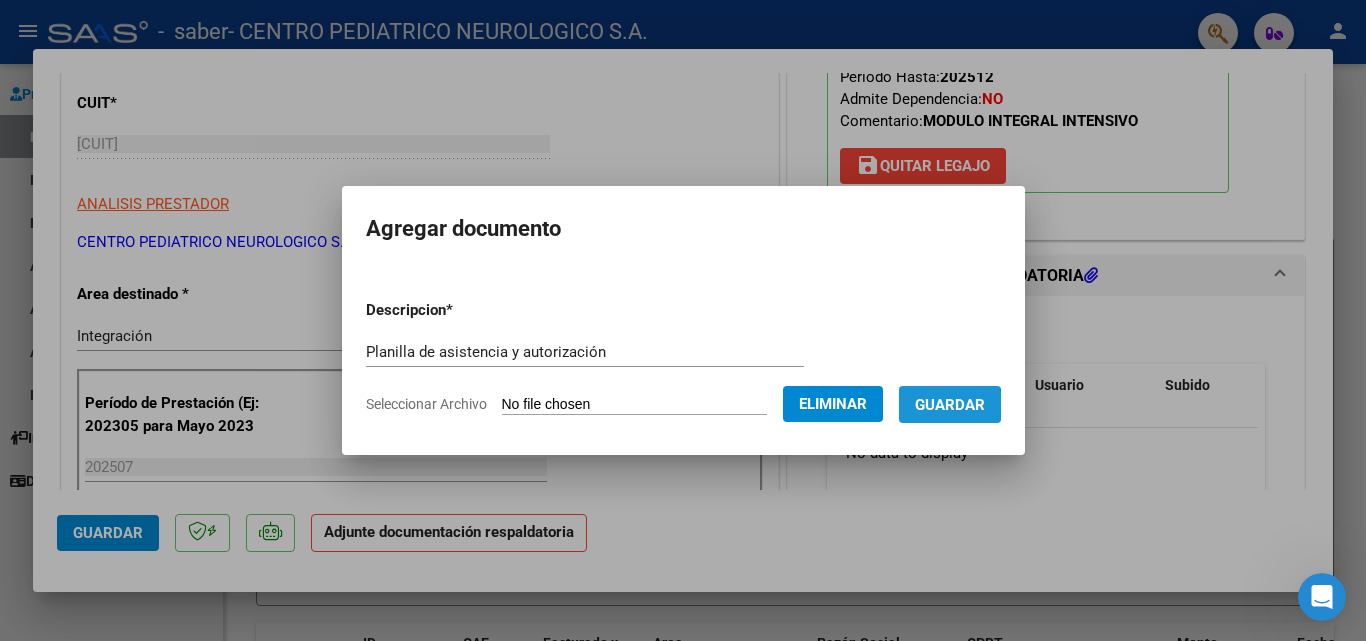 click on "Guardar" at bounding box center [950, 405] 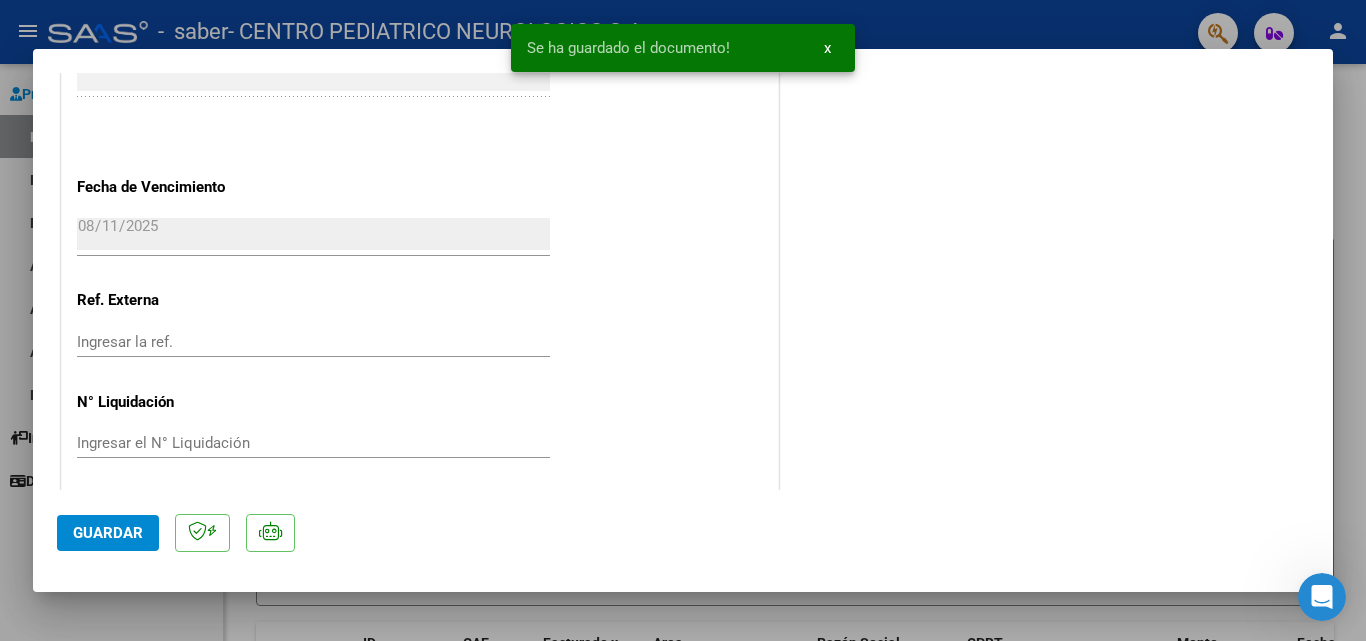 scroll, scrollTop: 1373, scrollLeft: 0, axis: vertical 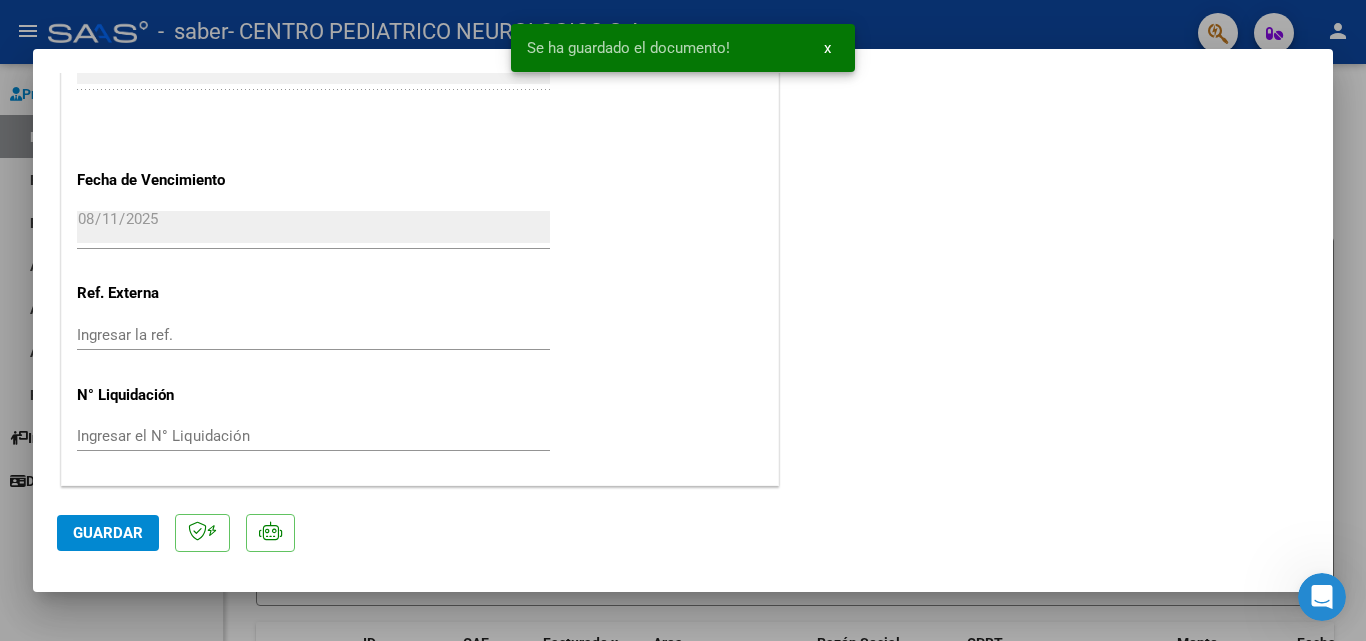 click on "Guardar" 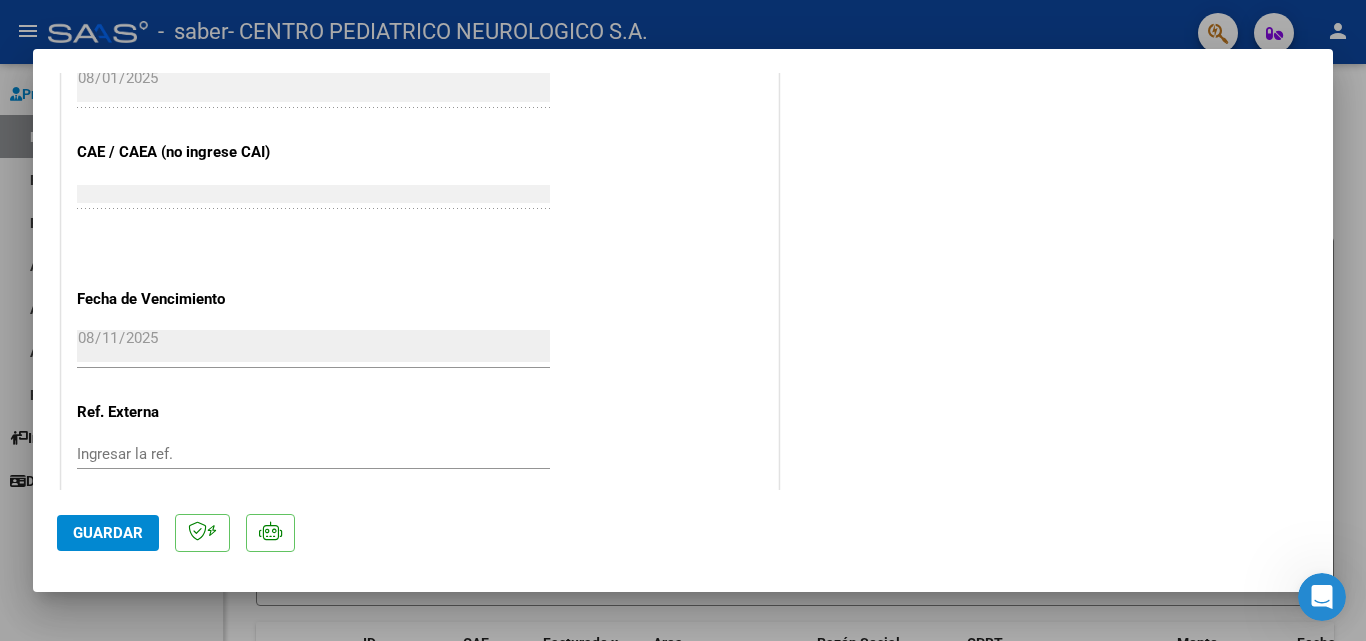 scroll, scrollTop: 1173, scrollLeft: 0, axis: vertical 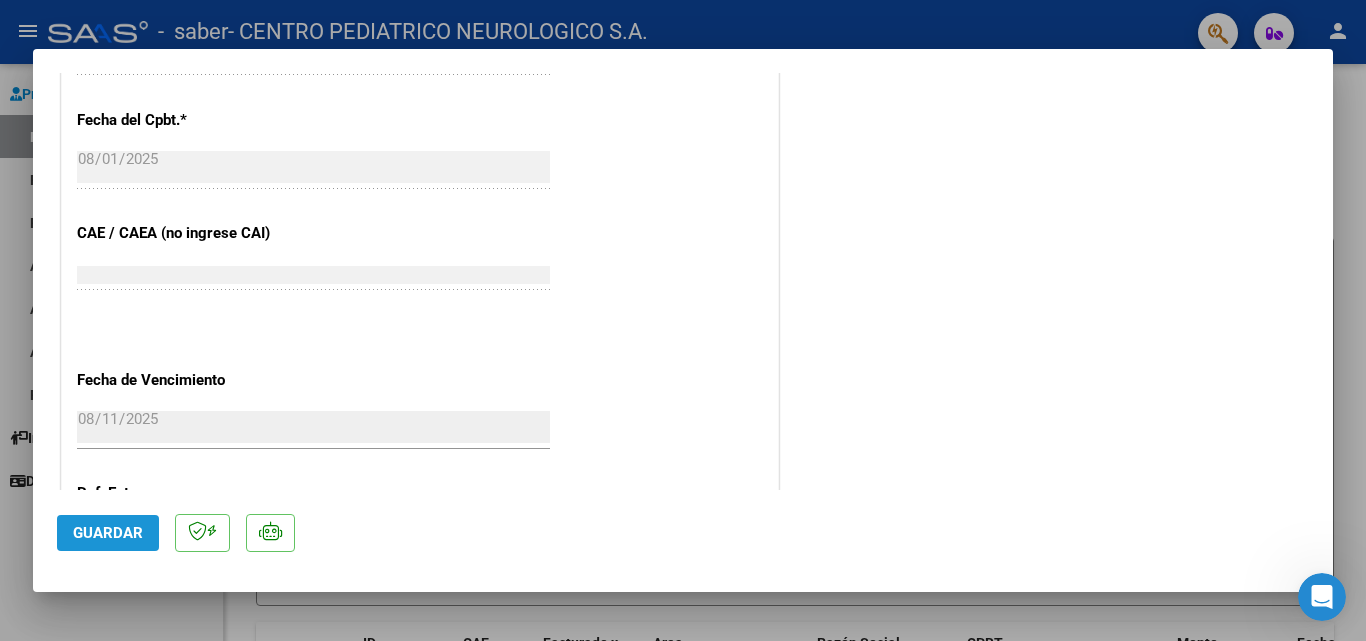 click on "Guardar" 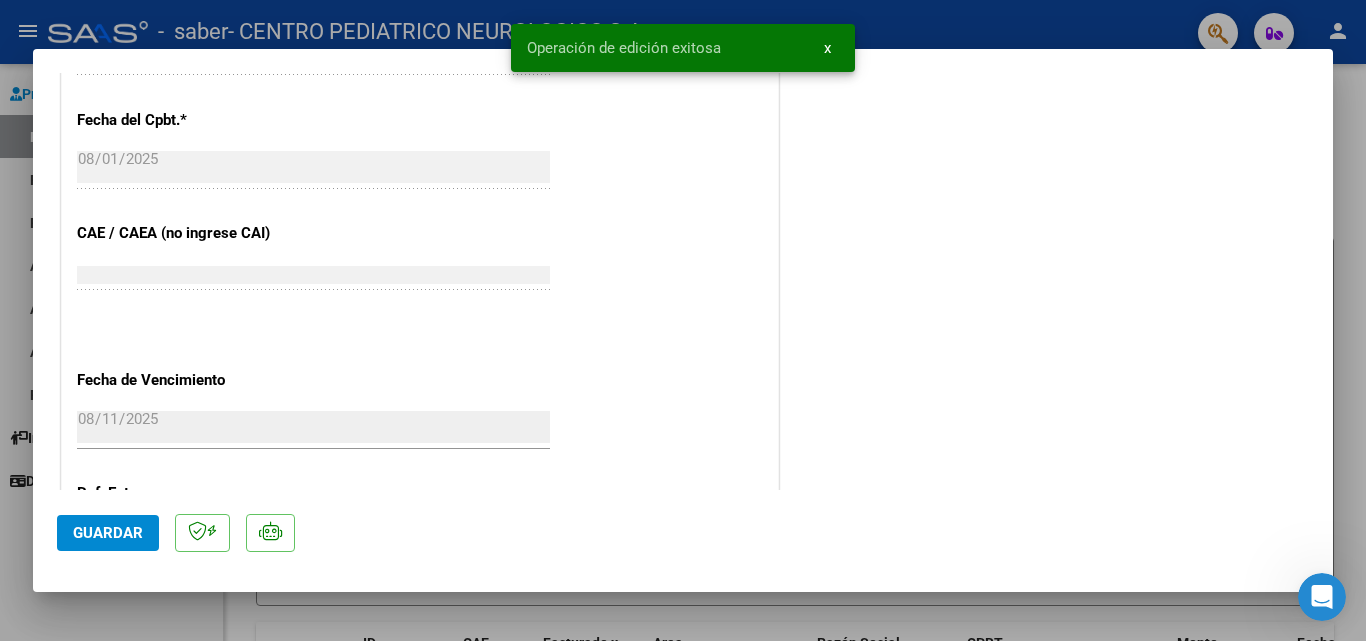 click at bounding box center (683, 320) 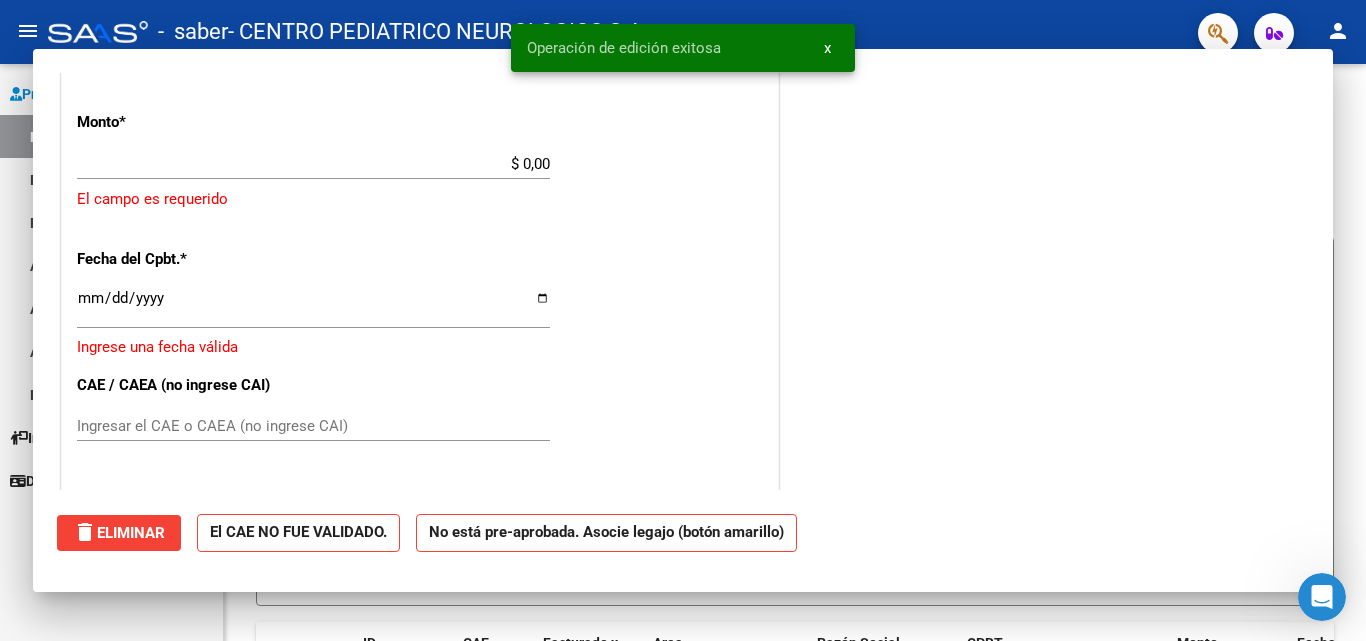 scroll, scrollTop: 1277, scrollLeft: 0, axis: vertical 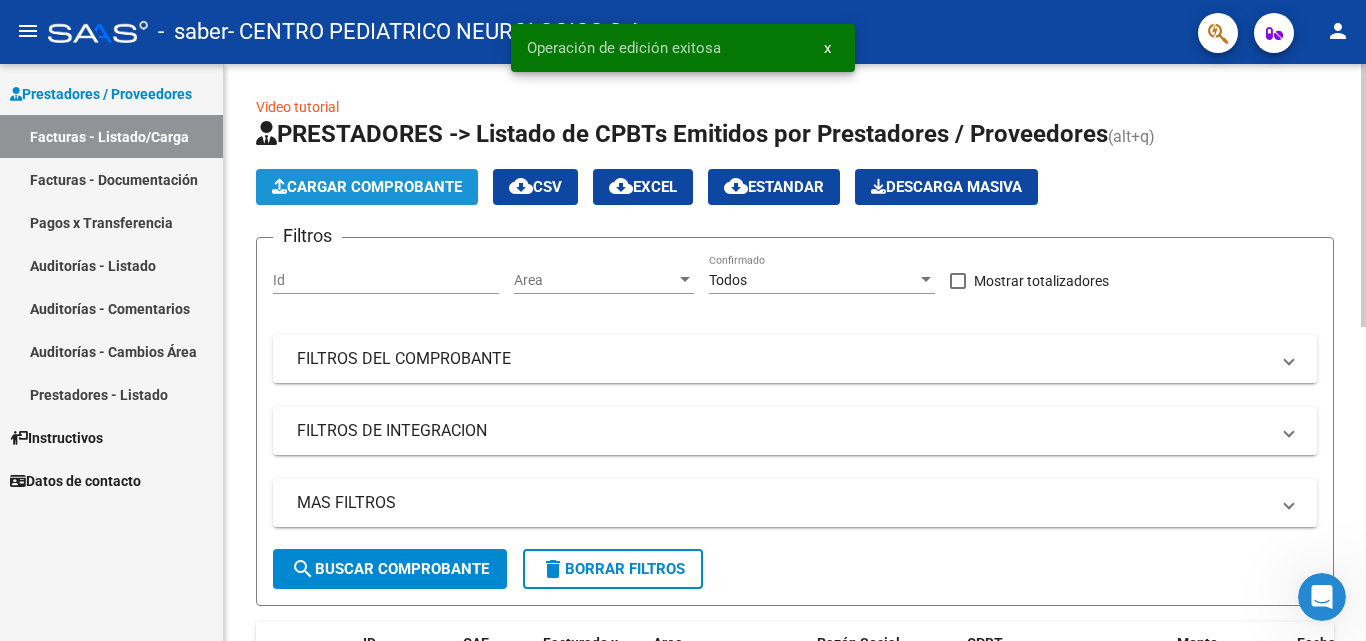 click on "Cargar Comprobante" 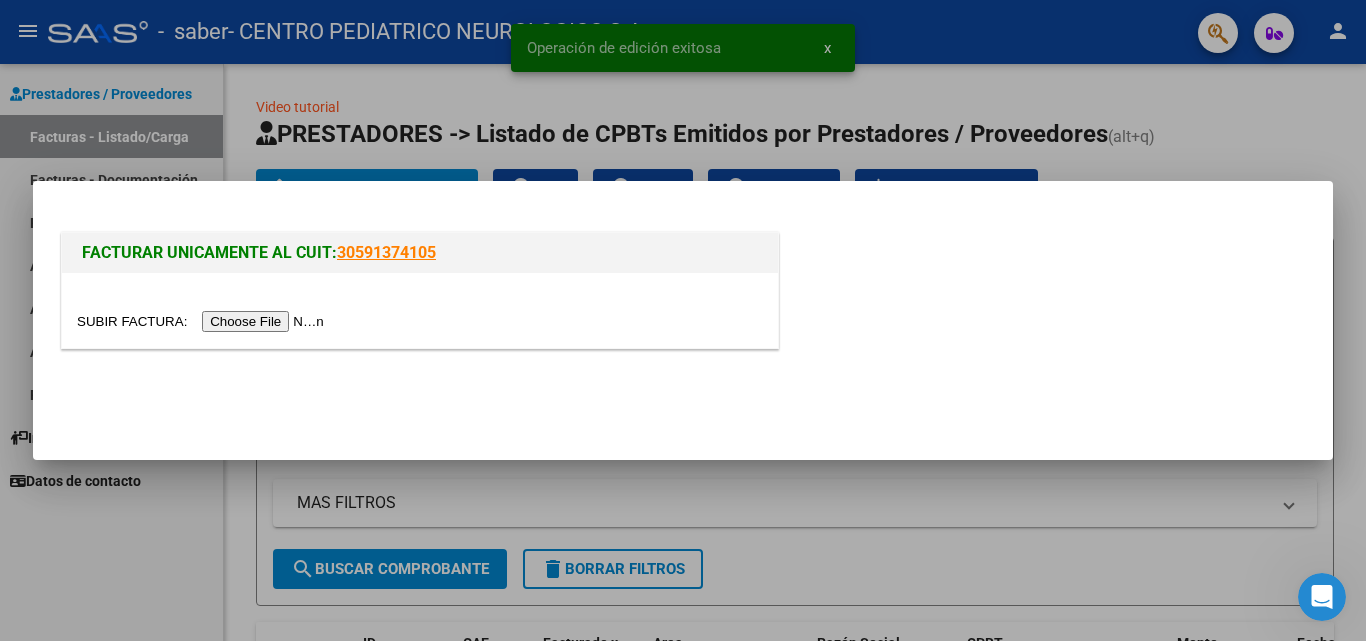 click at bounding box center [203, 321] 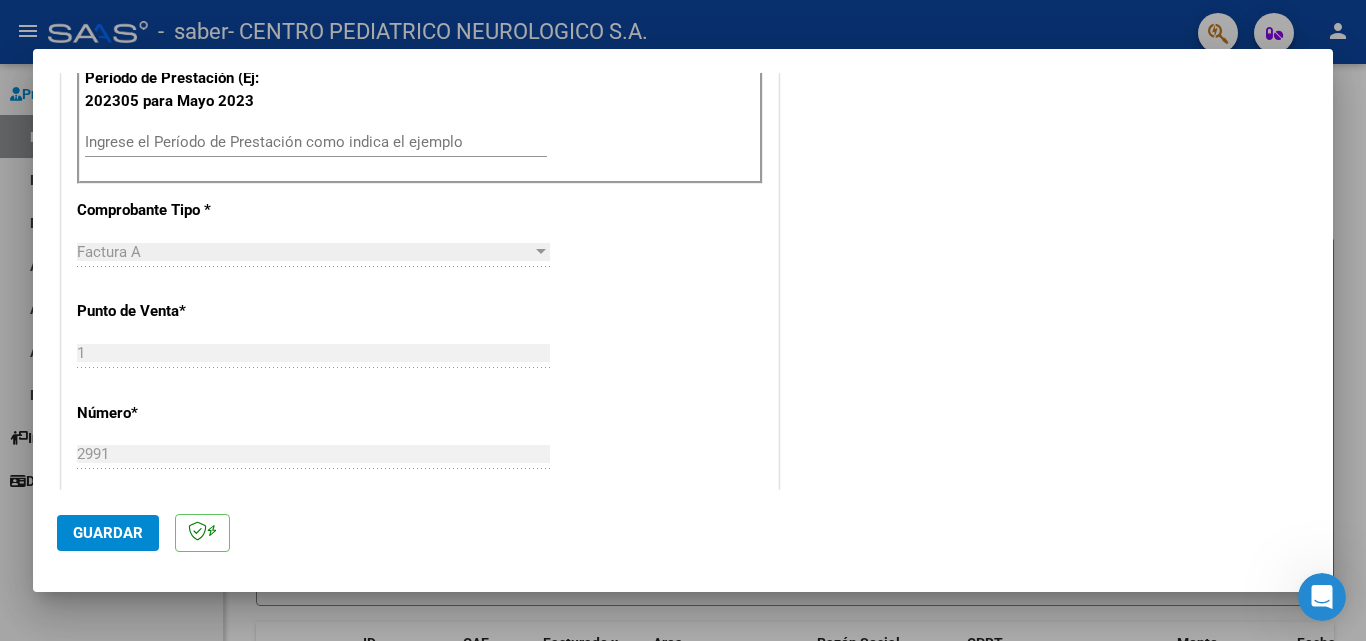 scroll, scrollTop: 600, scrollLeft: 0, axis: vertical 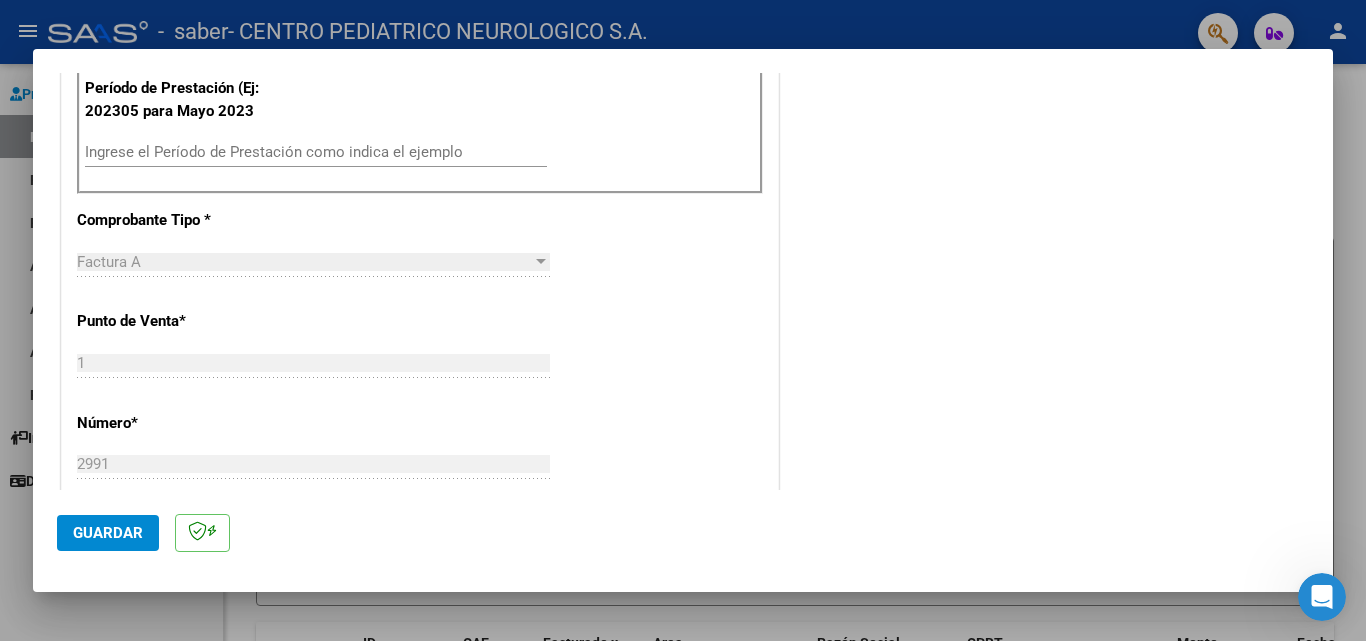click on "Ingrese el Período de Prestación como indica el ejemplo" at bounding box center [316, 161] 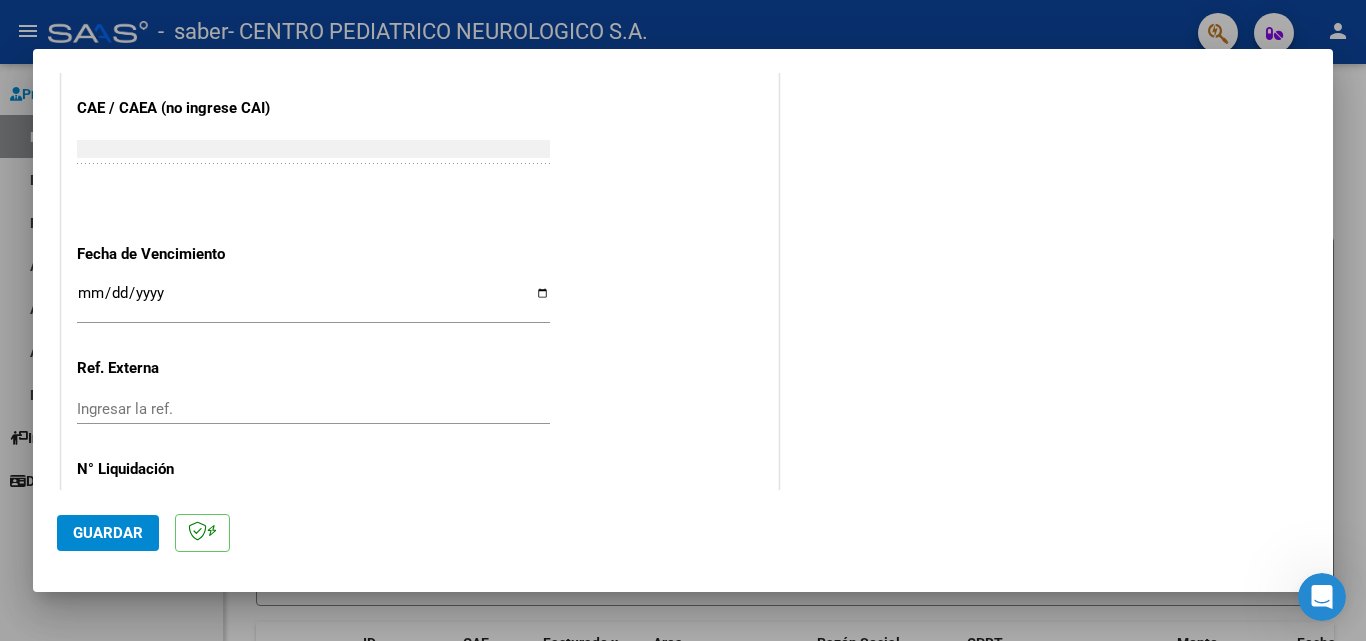 scroll, scrollTop: 1305, scrollLeft: 0, axis: vertical 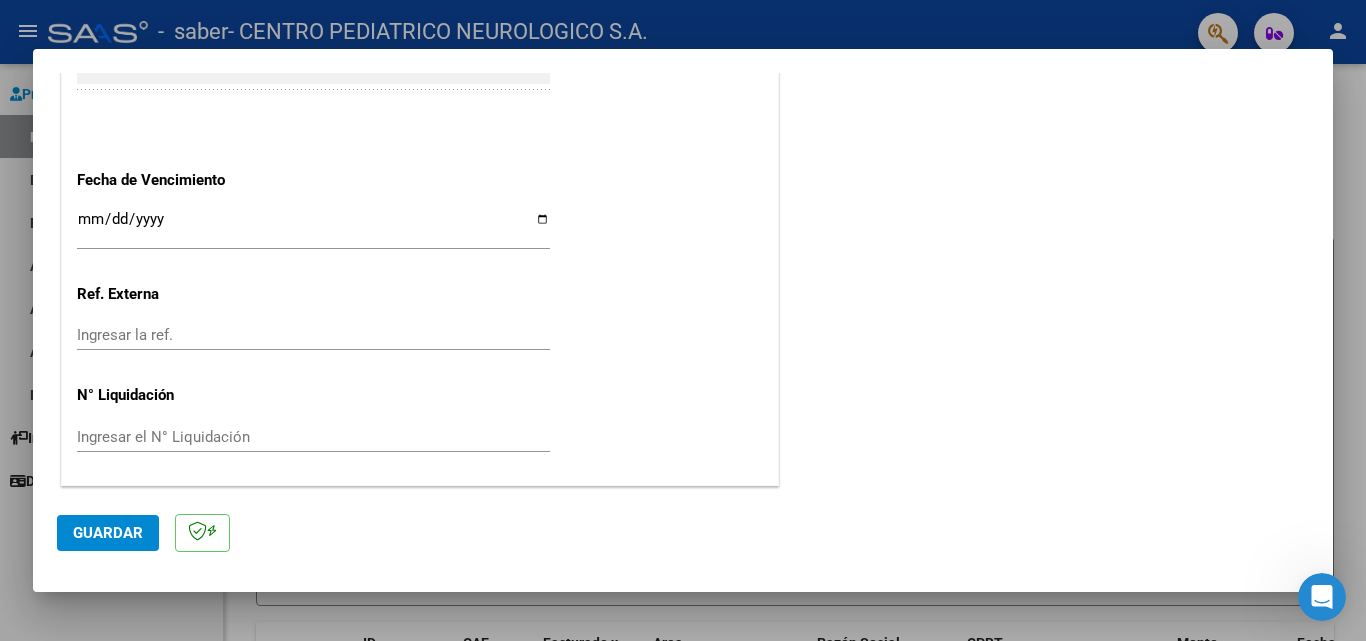 type on "202507" 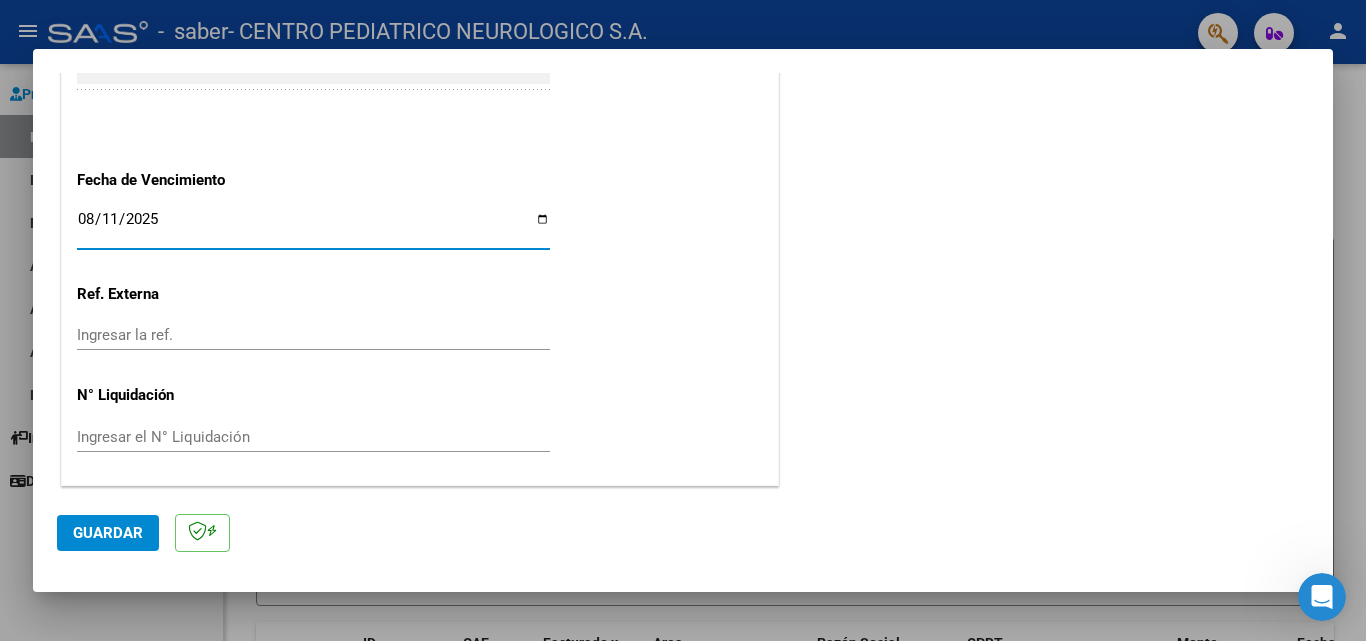 type on "2025-08-11" 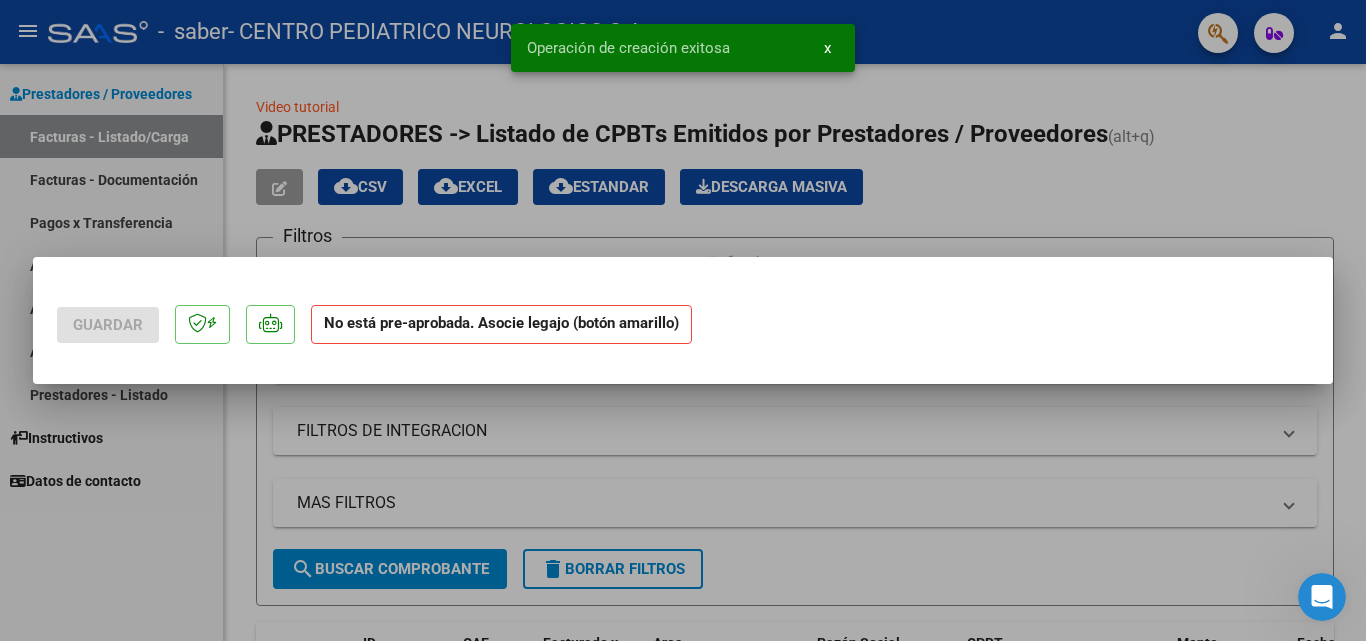 scroll, scrollTop: 0, scrollLeft: 0, axis: both 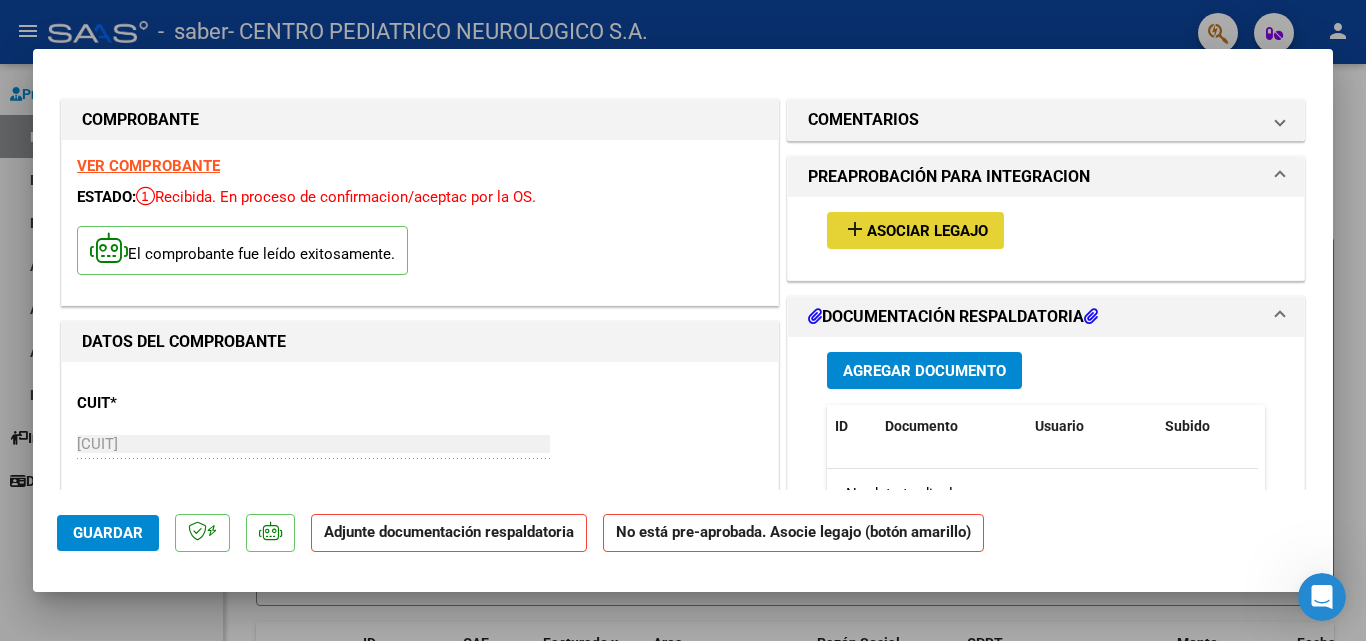click on "Asociar Legajo" at bounding box center [927, 231] 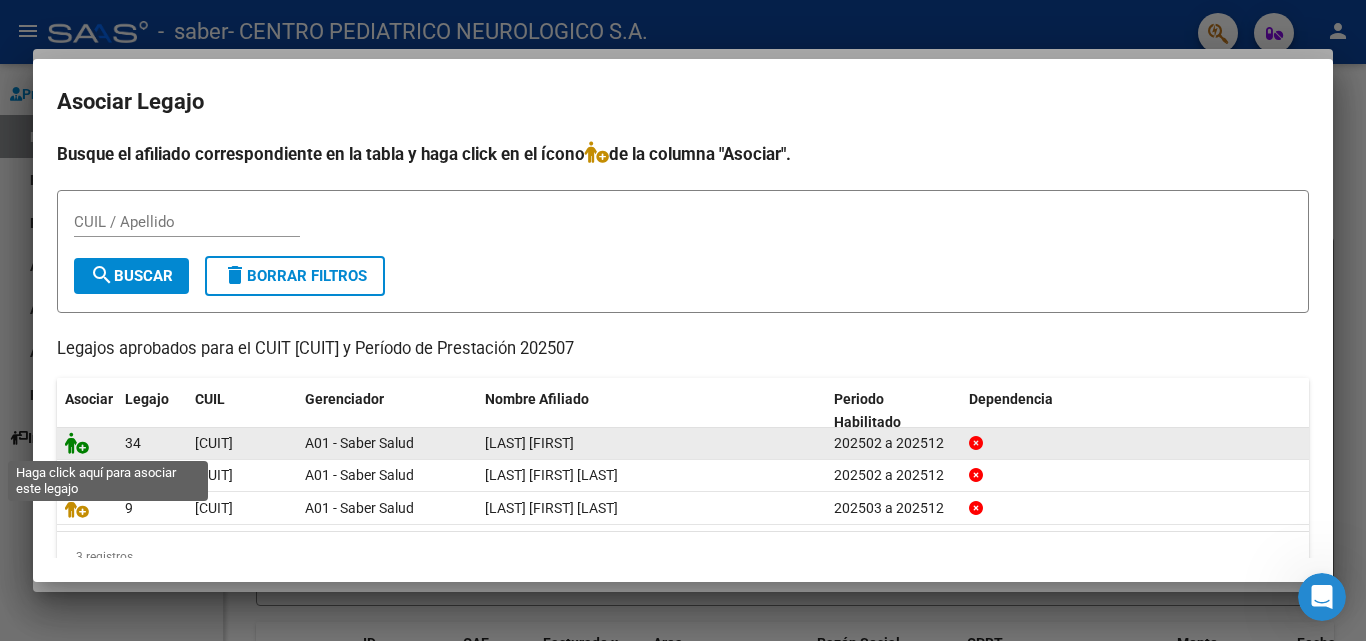 click 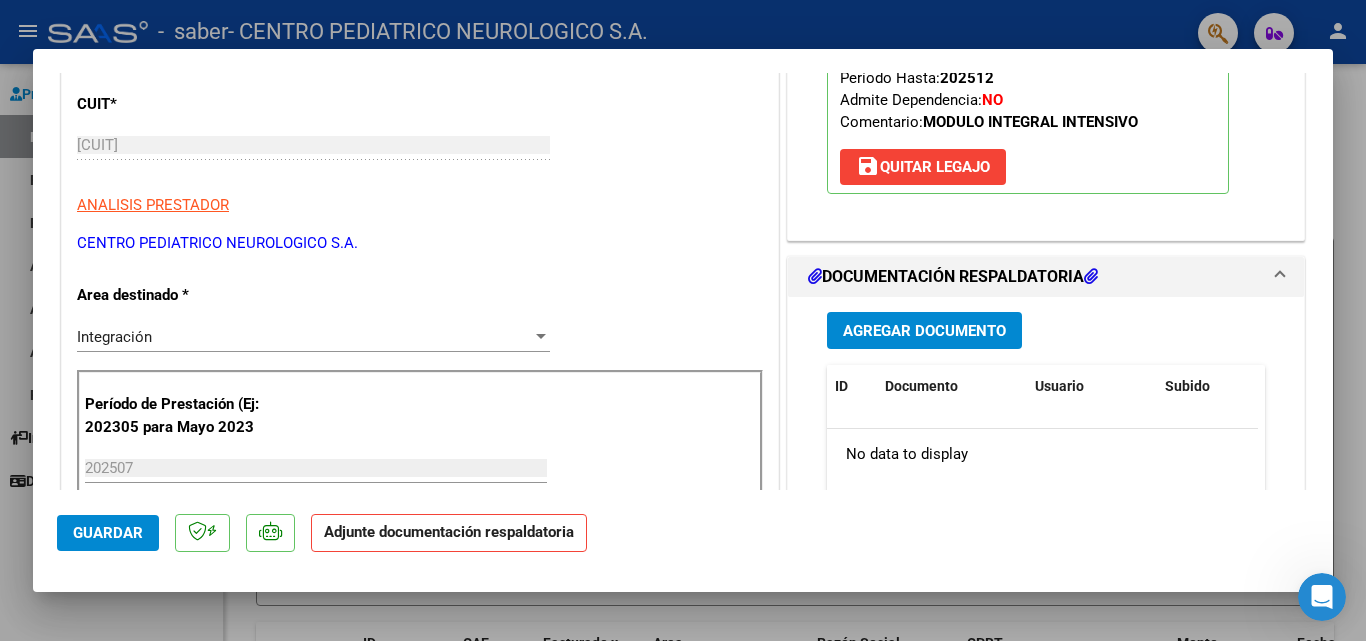 scroll, scrollTop: 300, scrollLeft: 0, axis: vertical 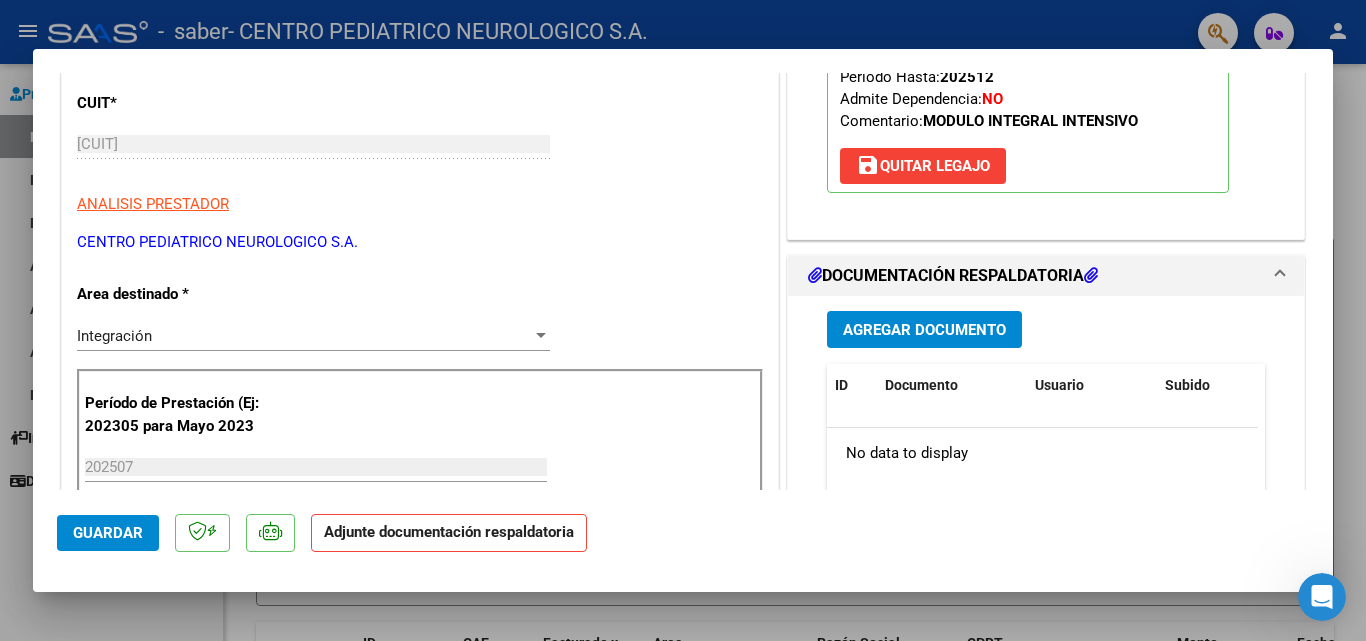click on "Agregar Documento" at bounding box center [924, 330] 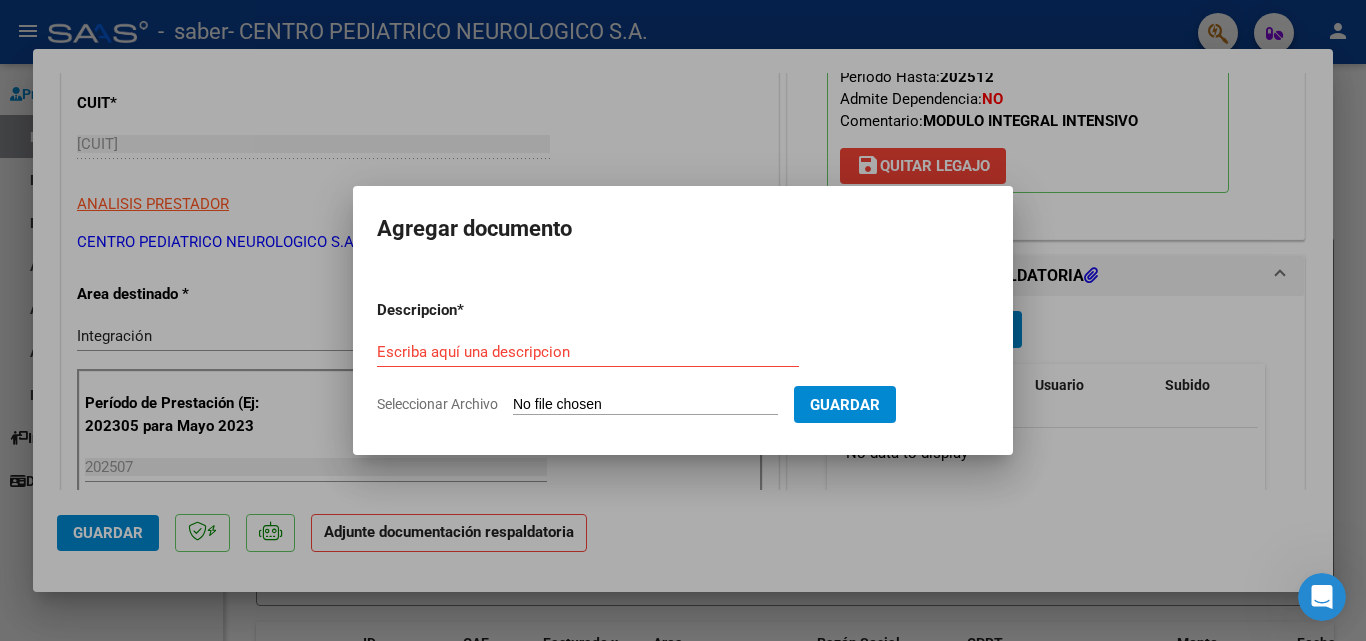 click on "Seleccionar Archivo" at bounding box center [645, 405] 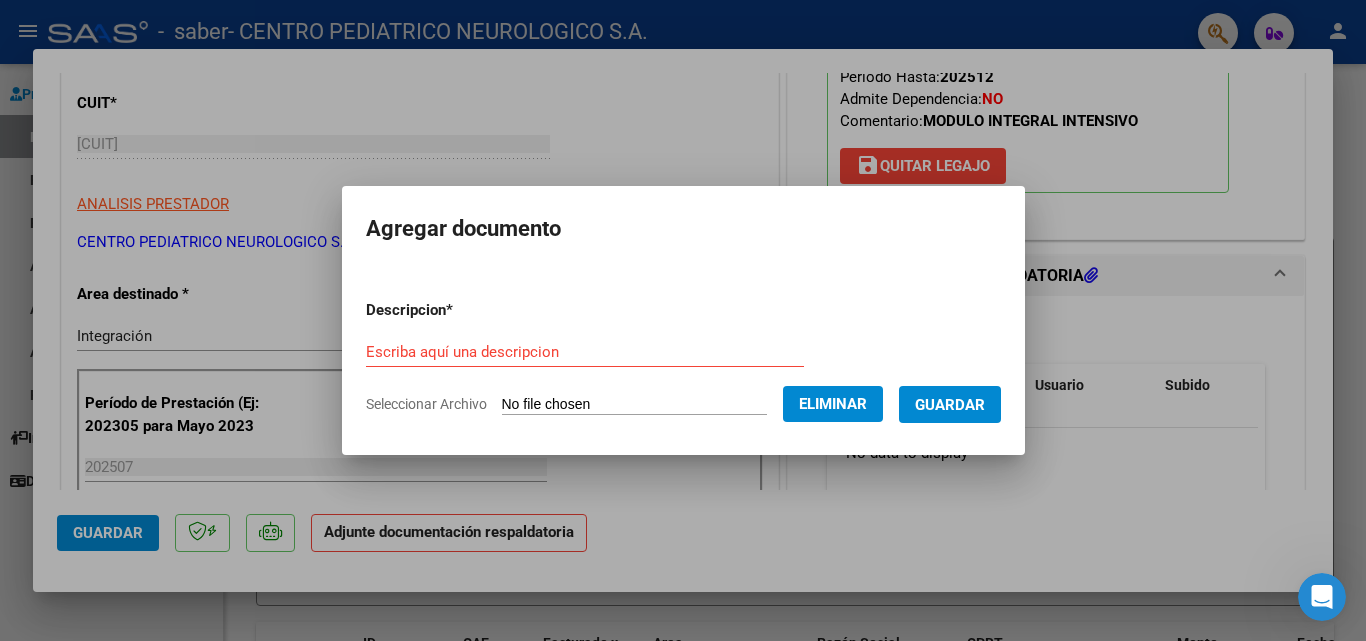 click on "Descripcion  *   Escriba aquí una descripcion  Seleccionar Archivo Eliminar Guardar" at bounding box center (683, 357) 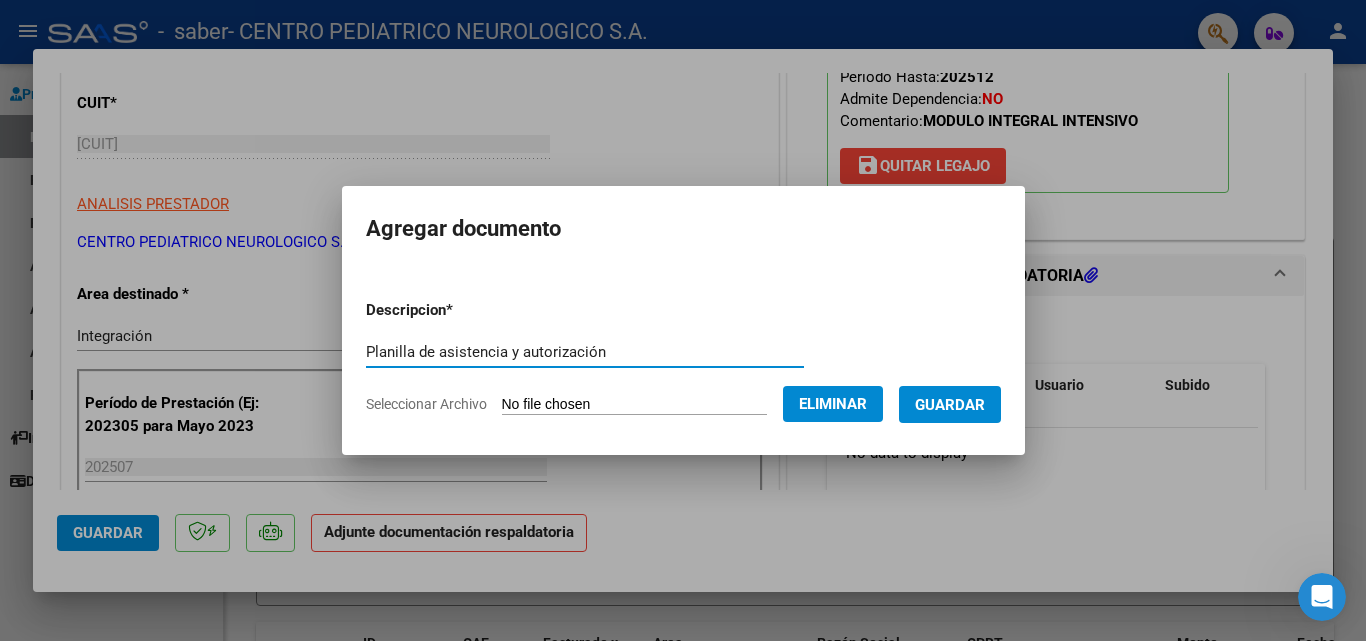 type on "Planilla de asistencia y autorización" 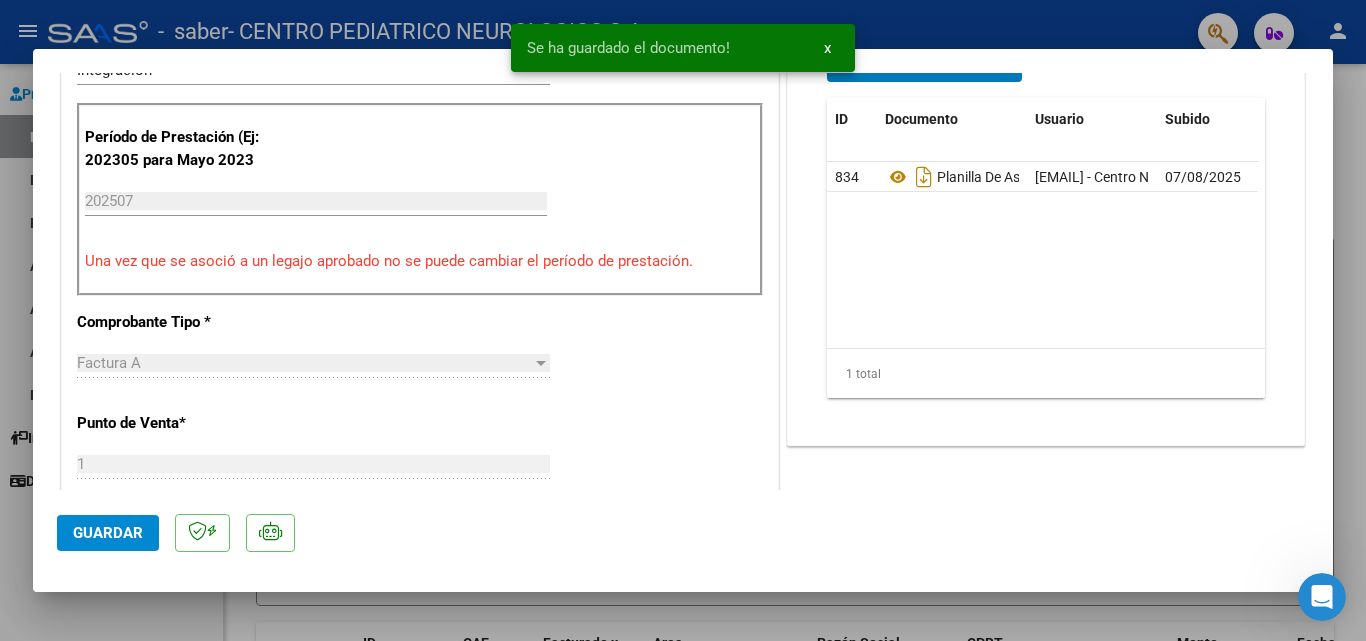 scroll, scrollTop: 800, scrollLeft: 0, axis: vertical 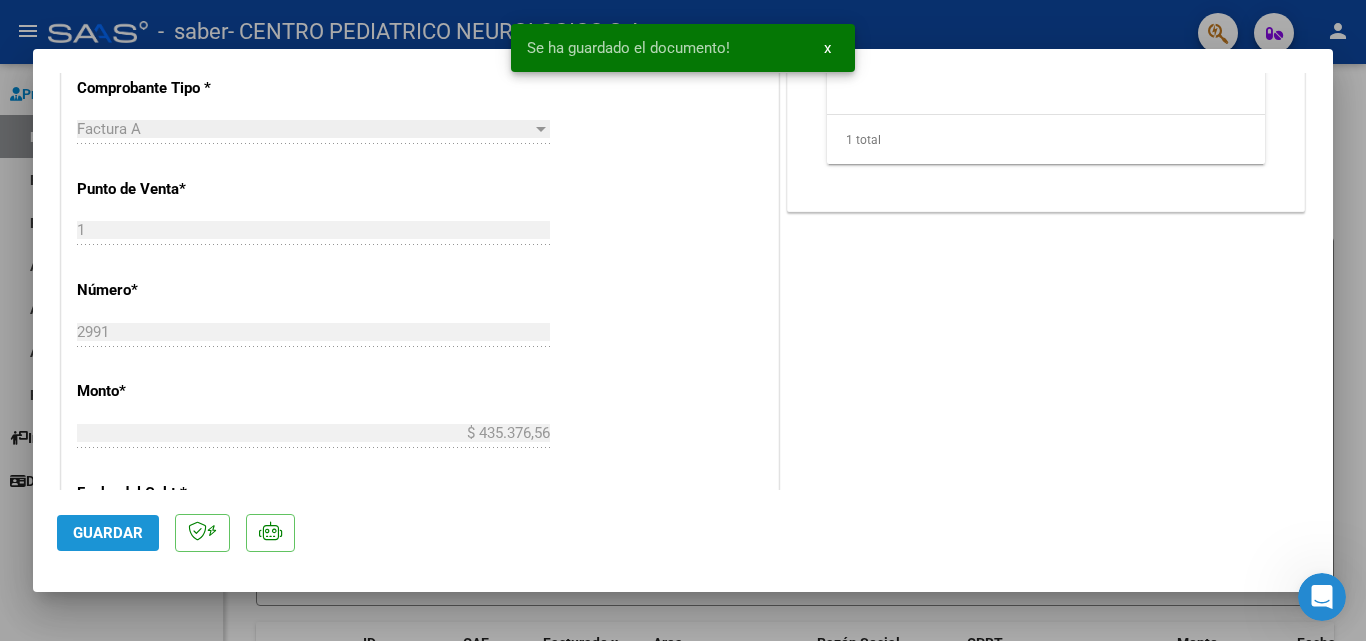 click on "Guardar" 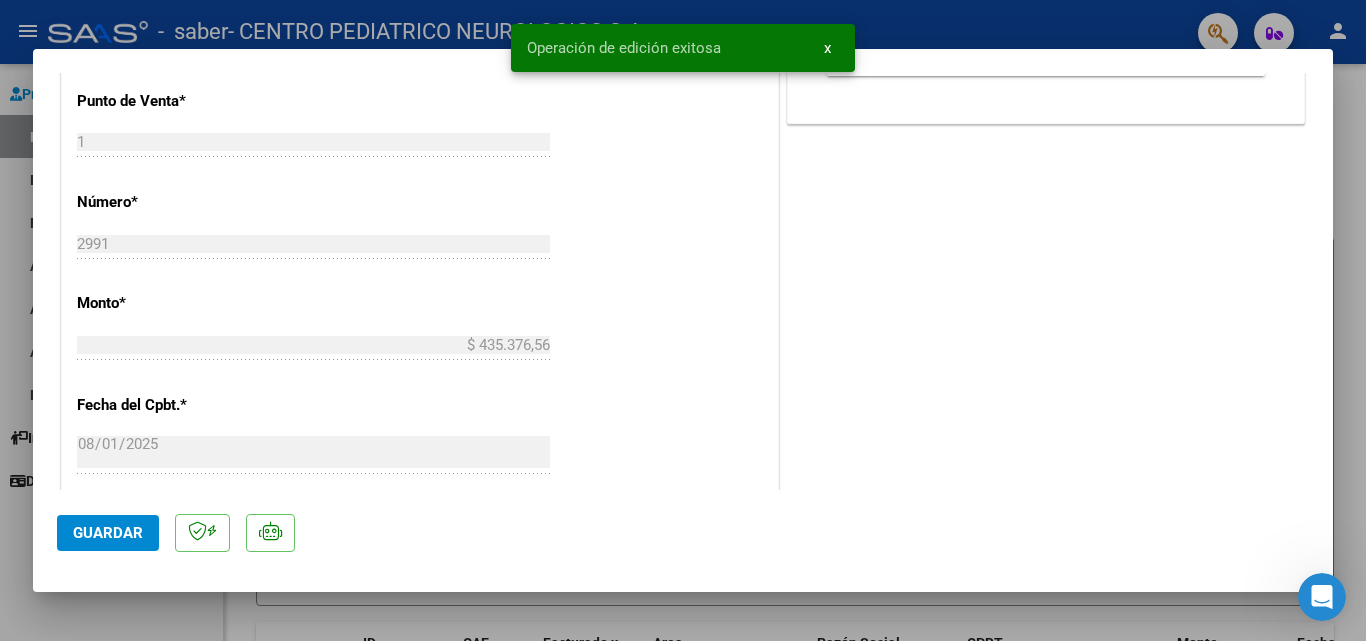 scroll, scrollTop: 0, scrollLeft: 0, axis: both 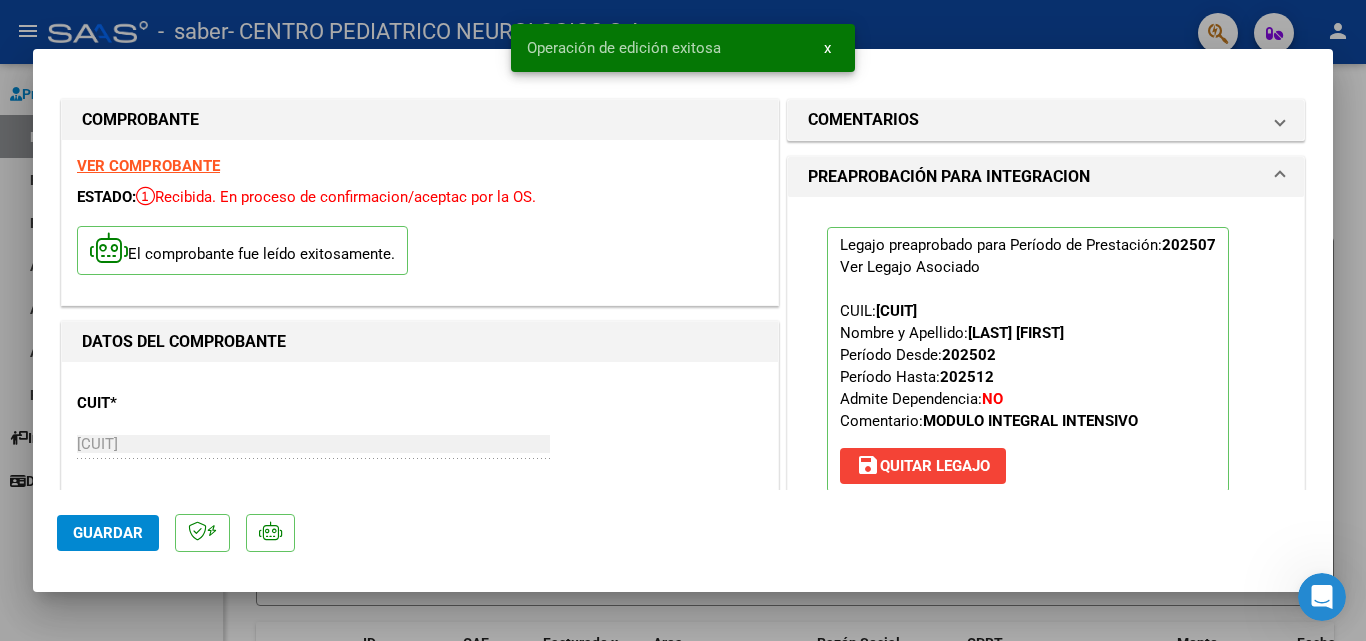 click at bounding box center (683, 320) 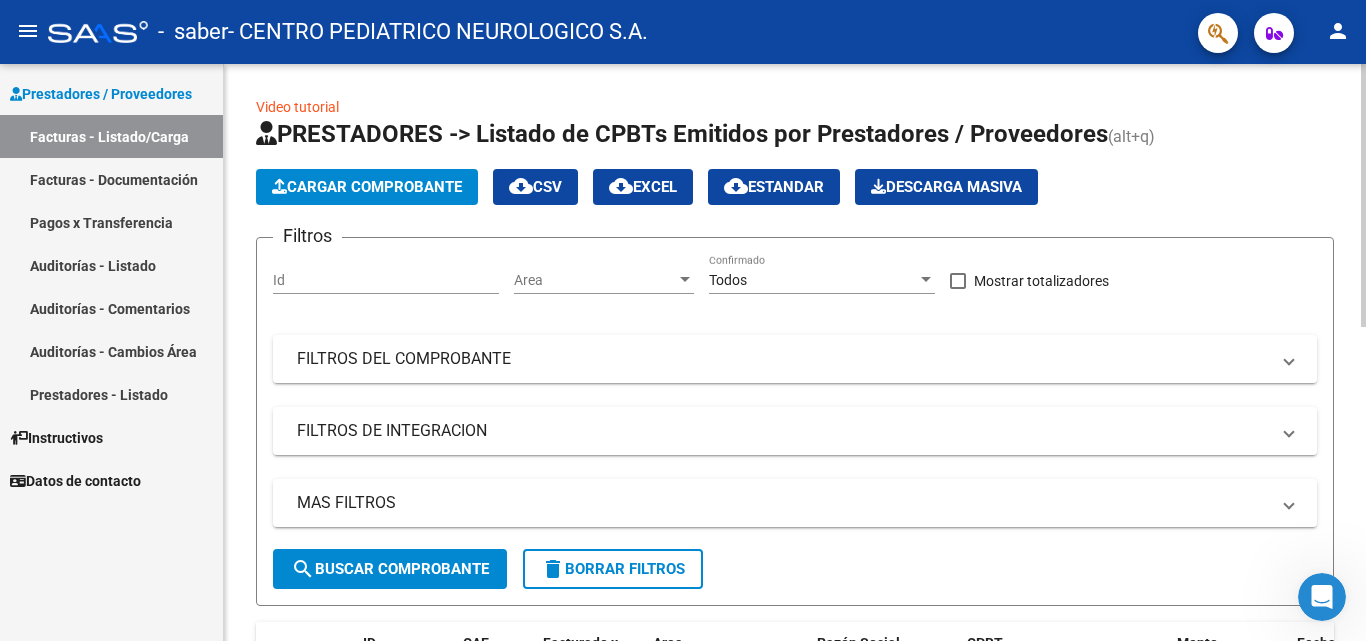 click on "Cargar Comprobante" 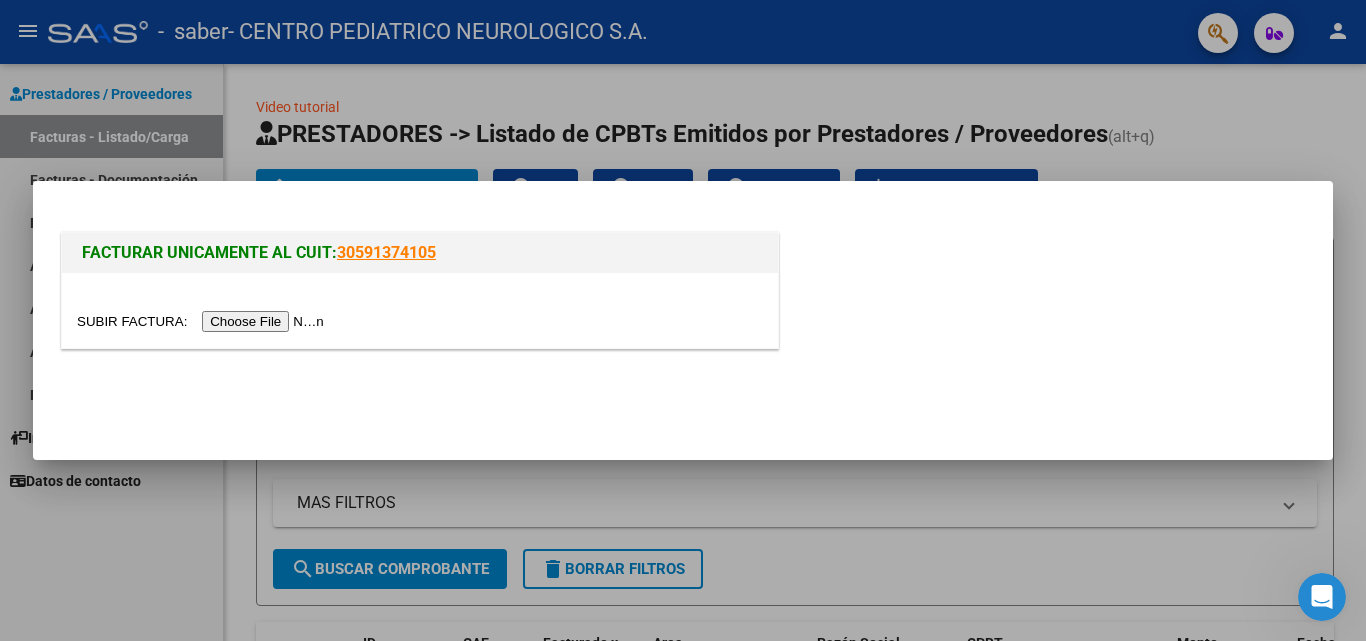 click at bounding box center (203, 321) 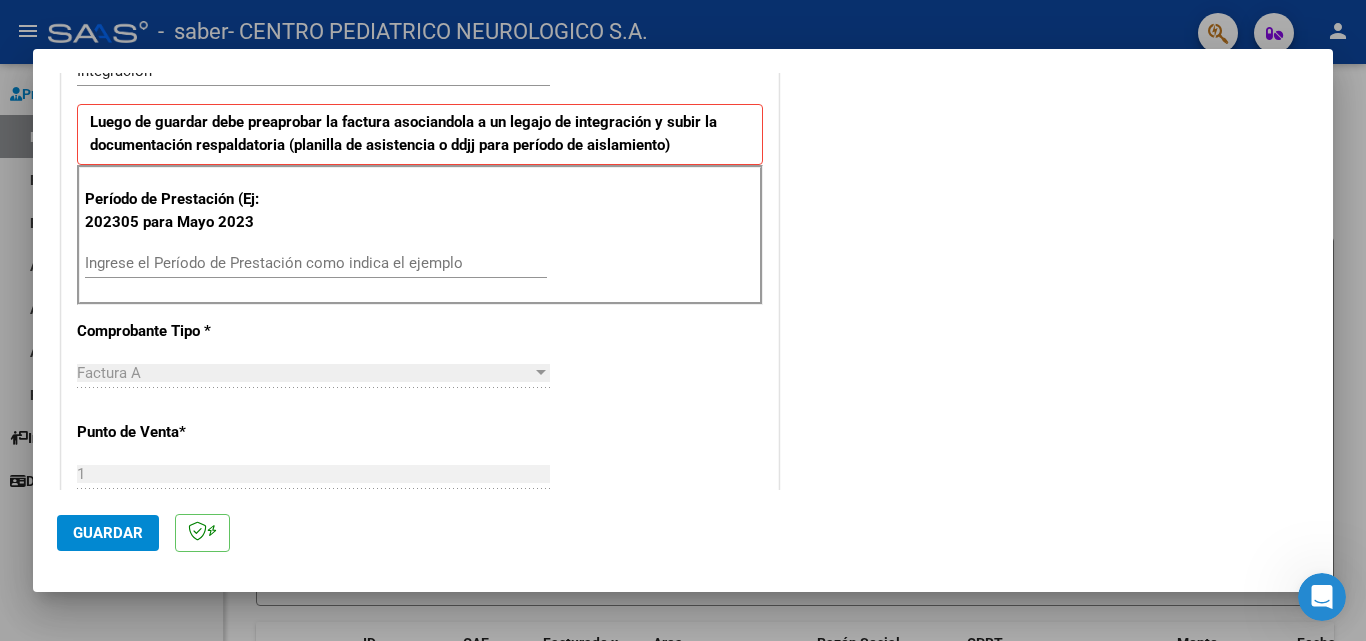 scroll, scrollTop: 500, scrollLeft: 0, axis: vertical 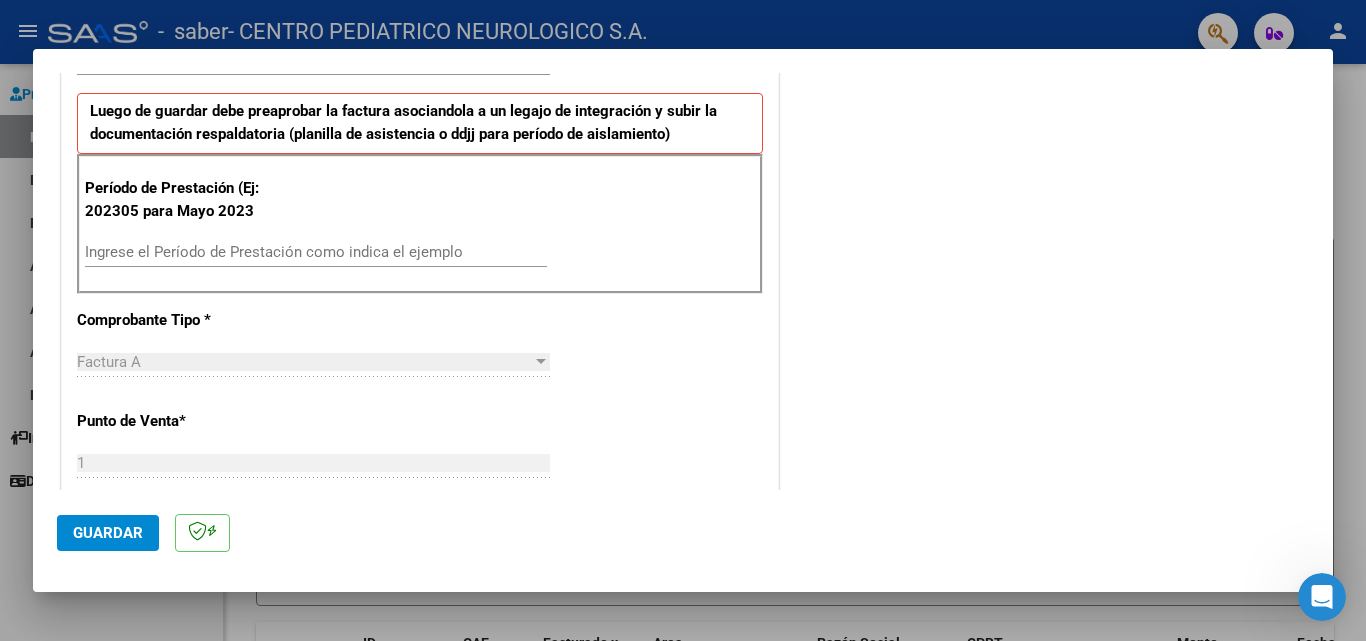 click on "Ingrese el Período de Prestación como indica el ejemplo" at bounding box center [316, 252] 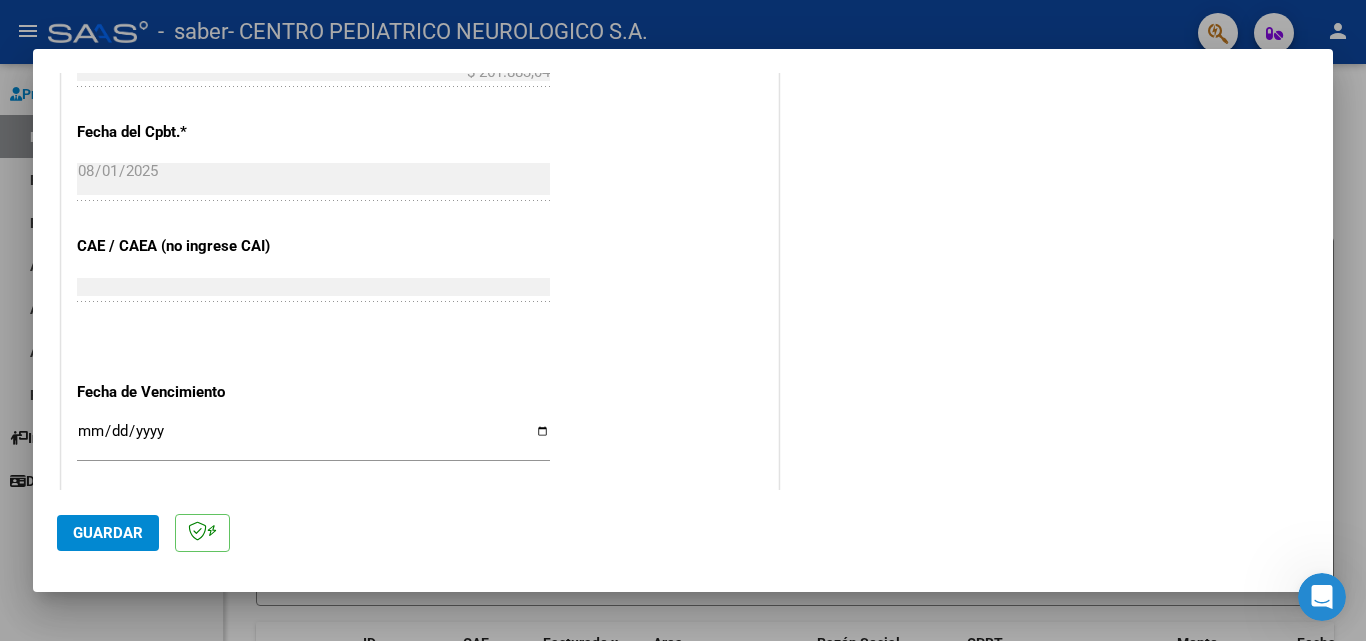 scroll, scrollTop: 1100, scrollLeft: 0, axis: vertical 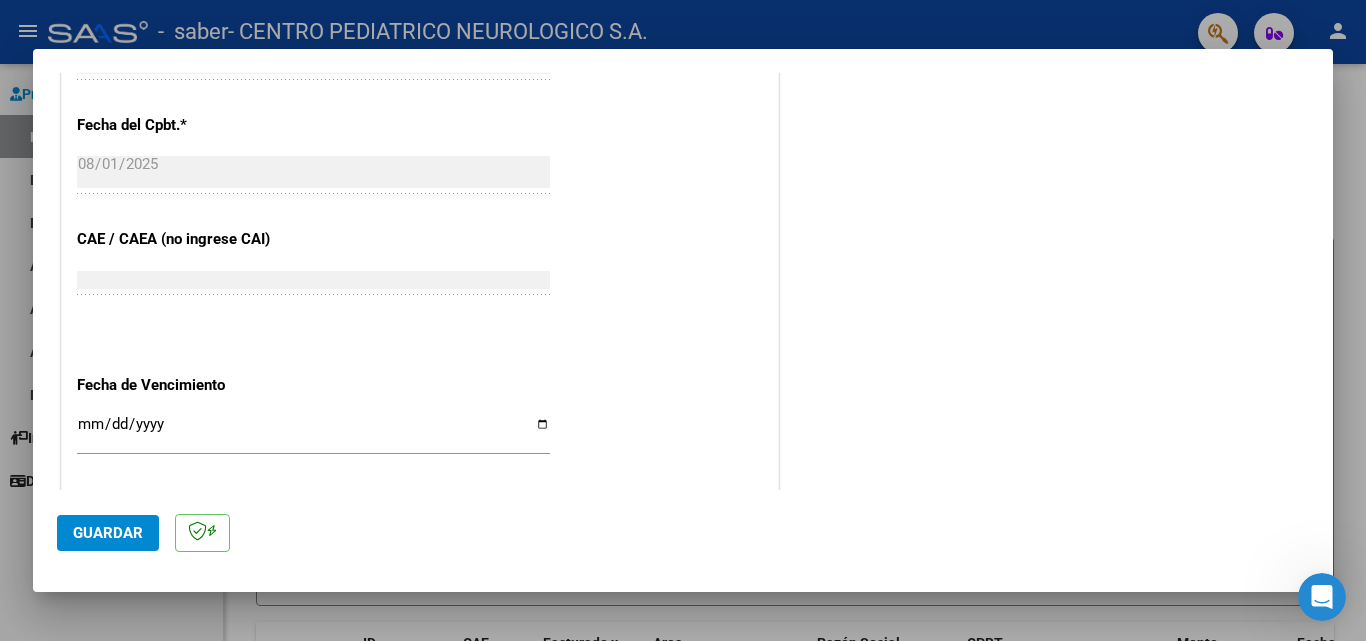 type on "202507" 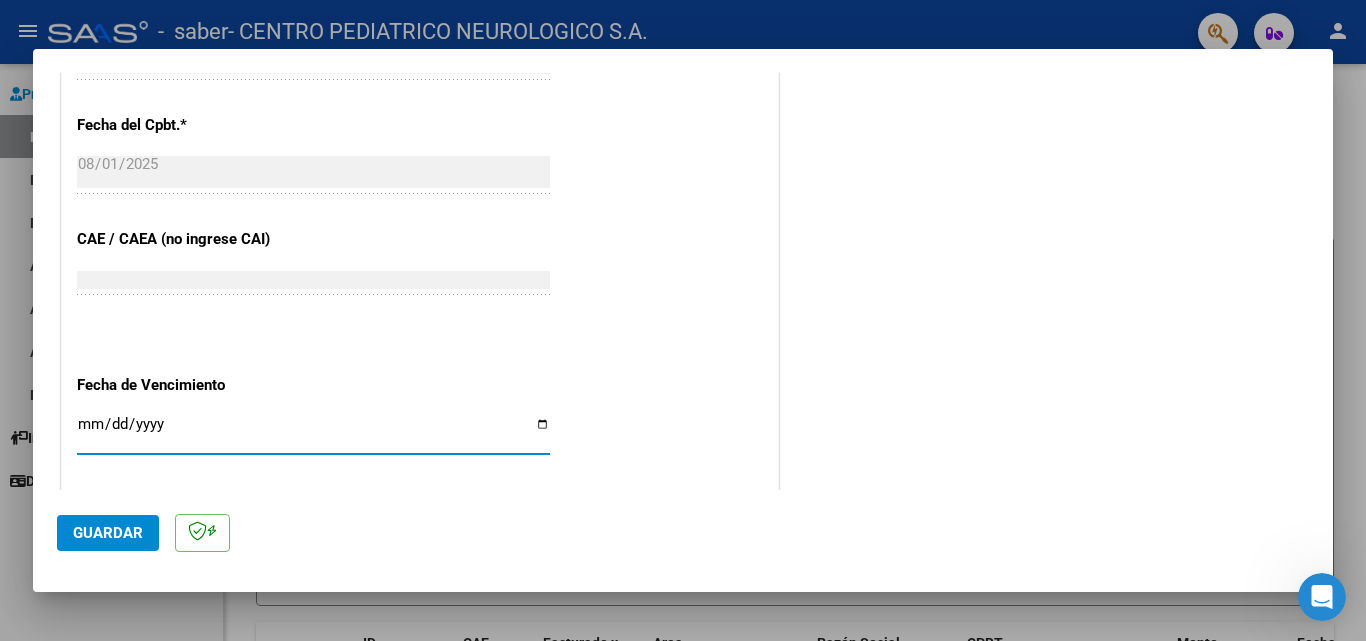 click on "Ingresar la fecha" at bounding box center [313, 432] 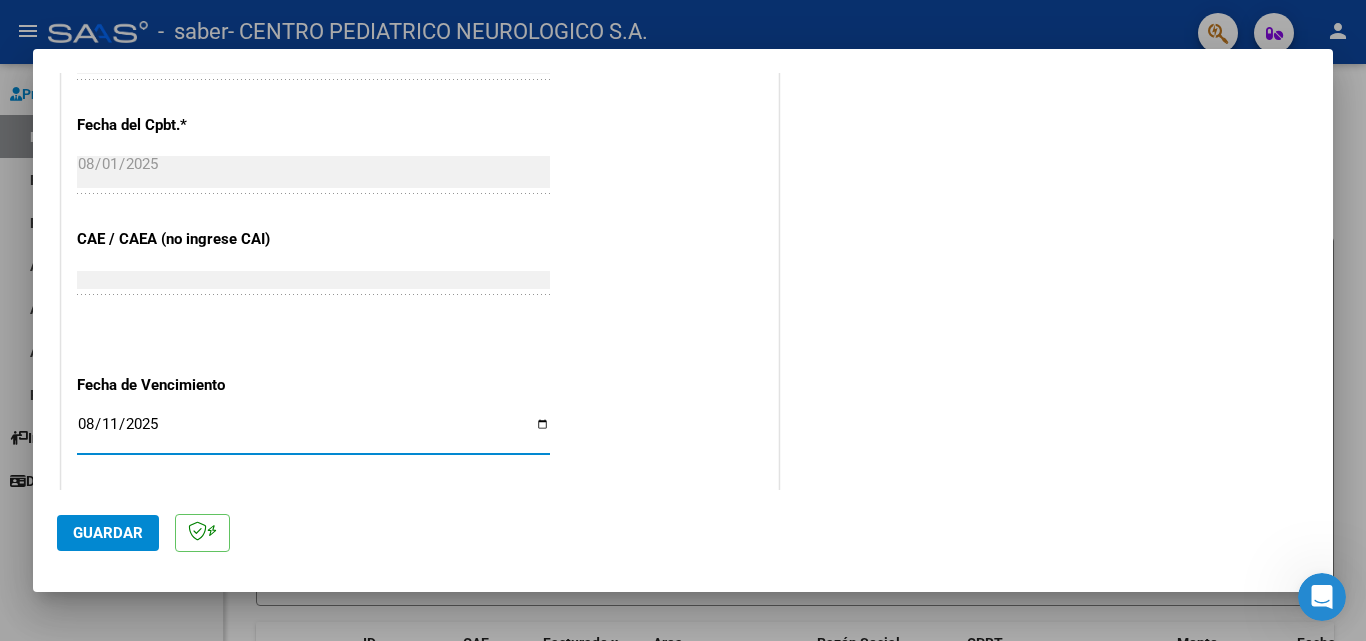 type on "2025-08-11" 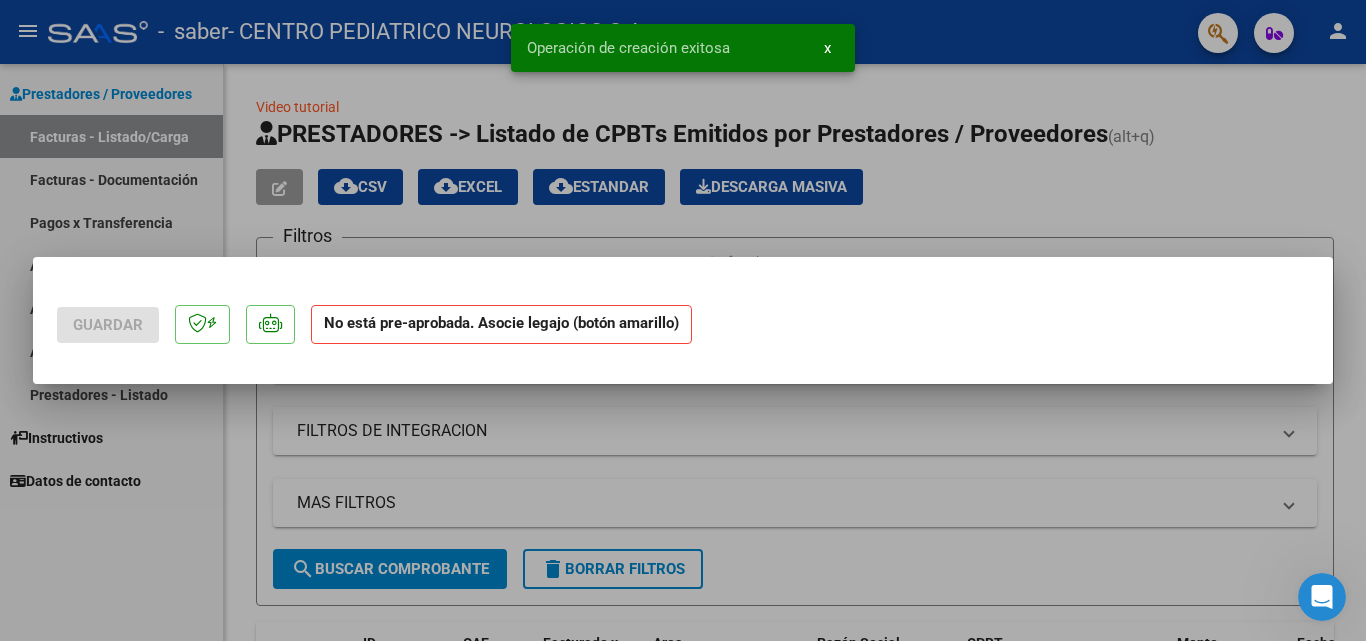 scroll, scrollTop: 0, scrollLeft: 0, axis: both 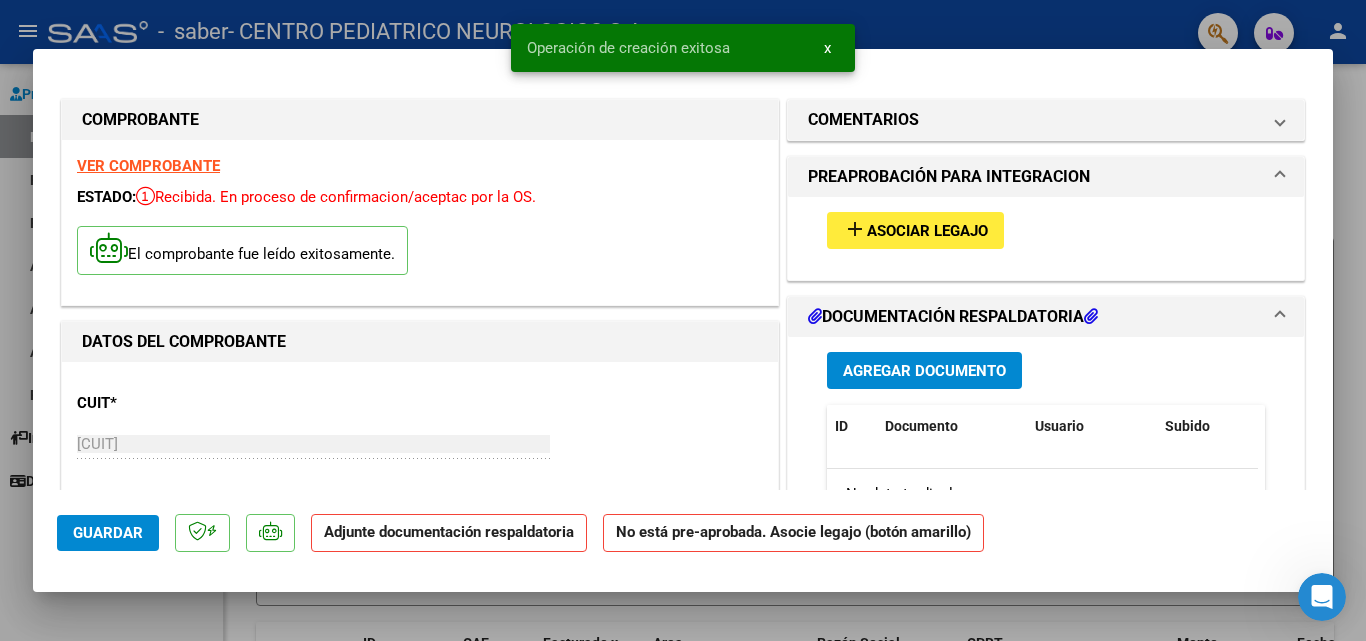 click on "add Asociar Legajo" at bounding box center [915, 230] 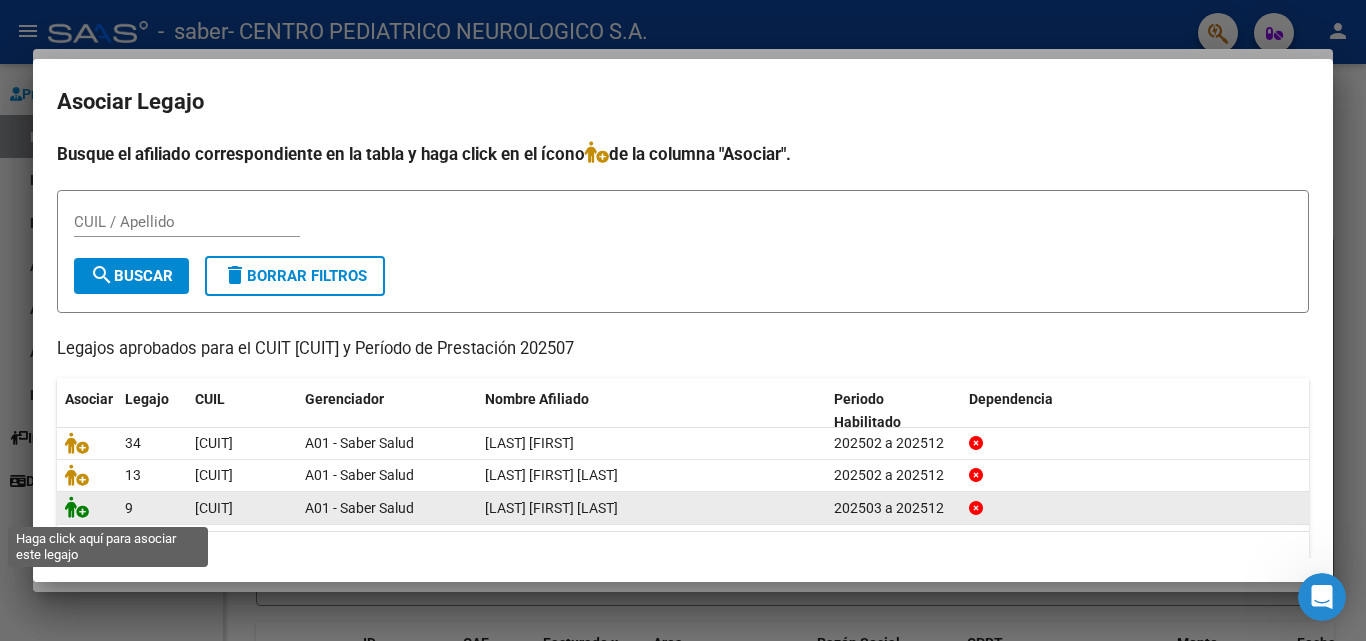 click 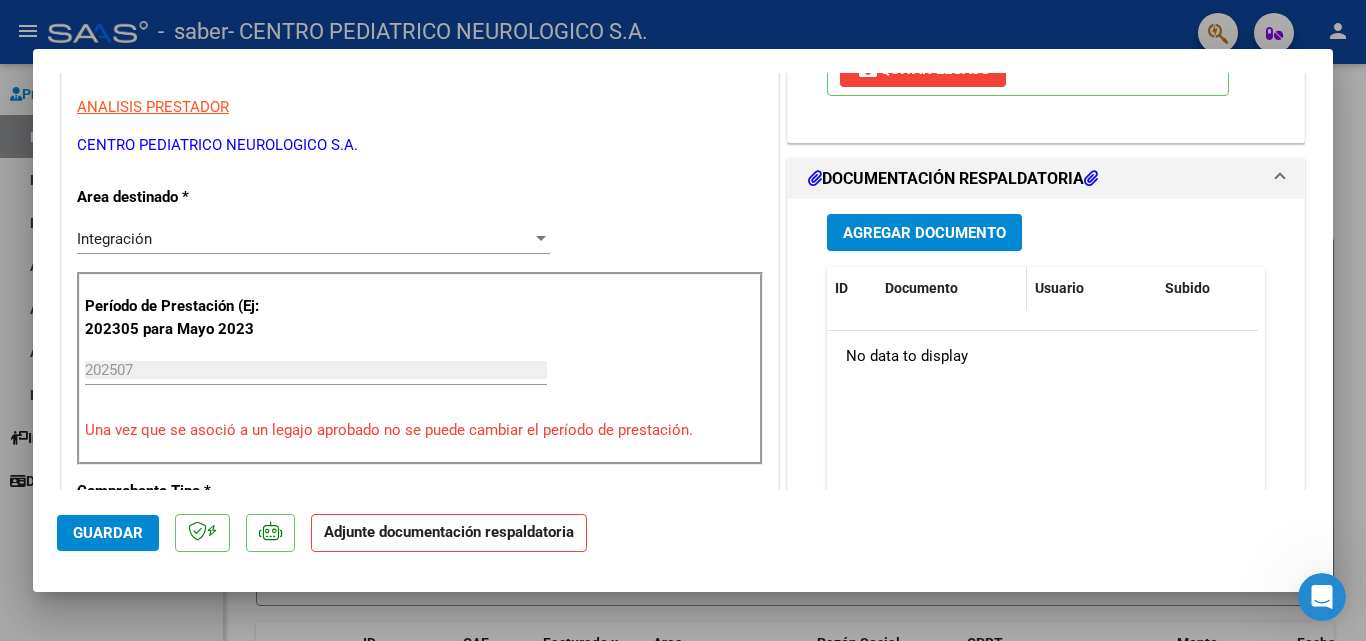 scroll, scrollTop: 400, scrollLeft: 0, axis: vertical 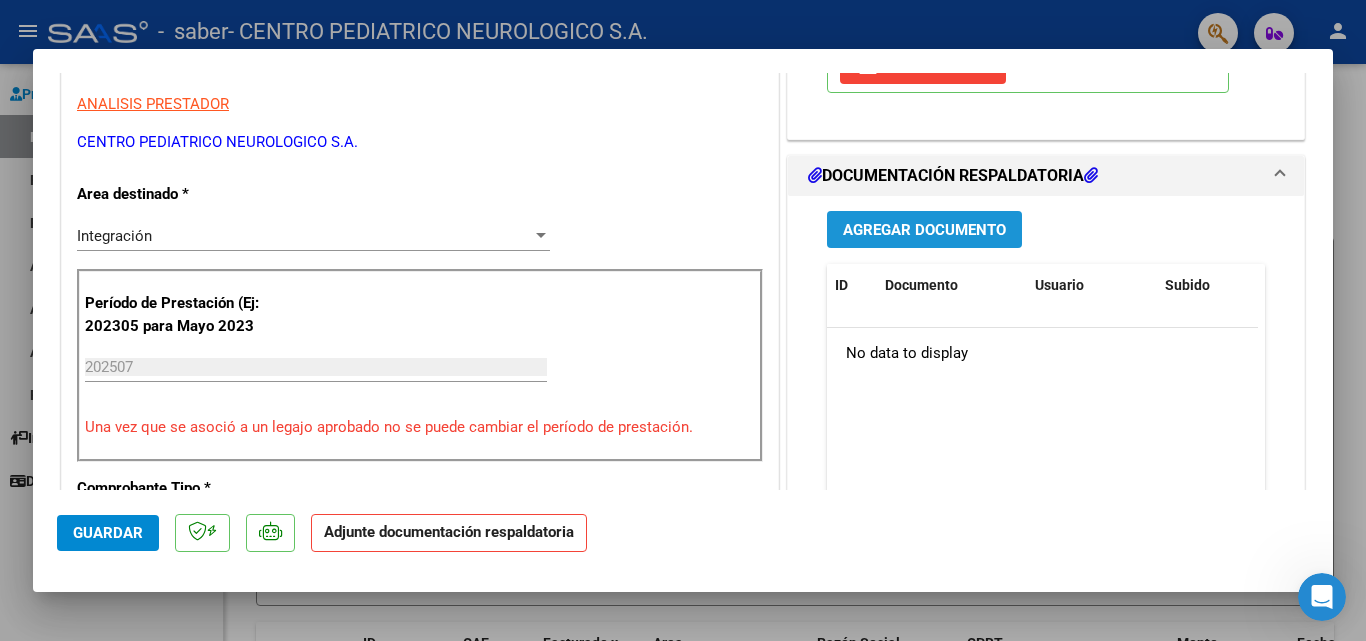 click on "Agregar Documento" at bounding box center [924, 230] 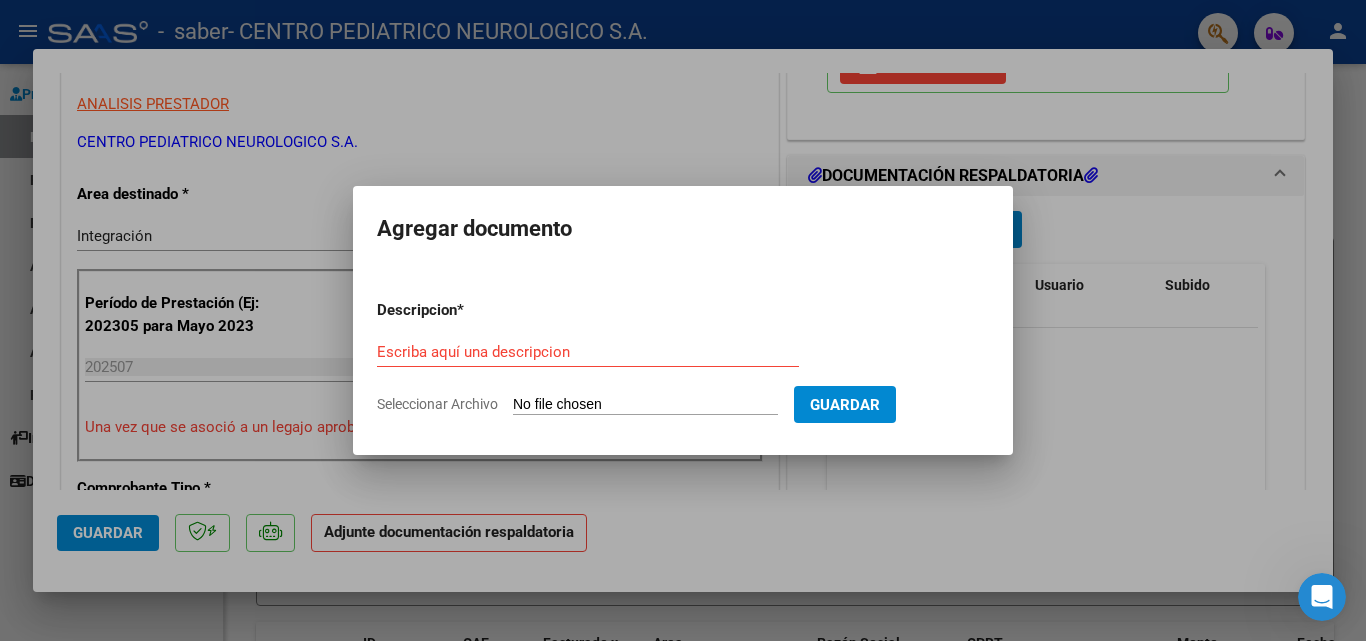 click on "Seleccionar Archivo" at bounding box center [645, 405] 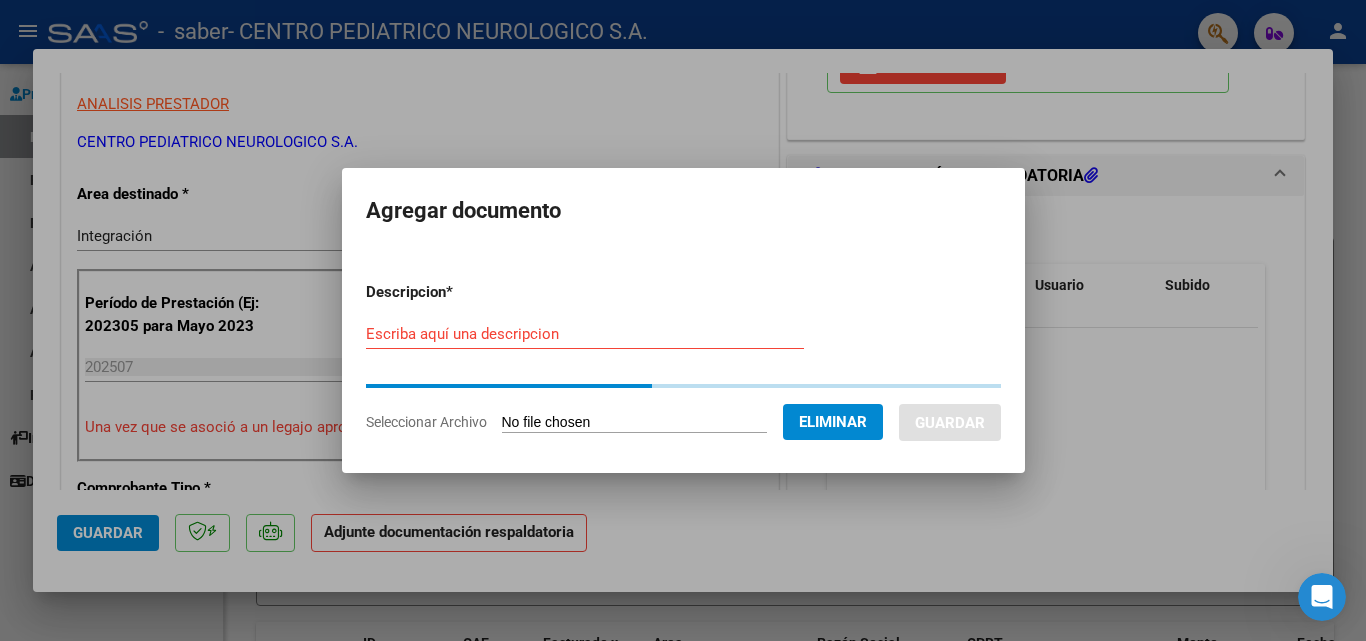 click on "Escriba aquí una descripcion" at bounding box center [585, 334] 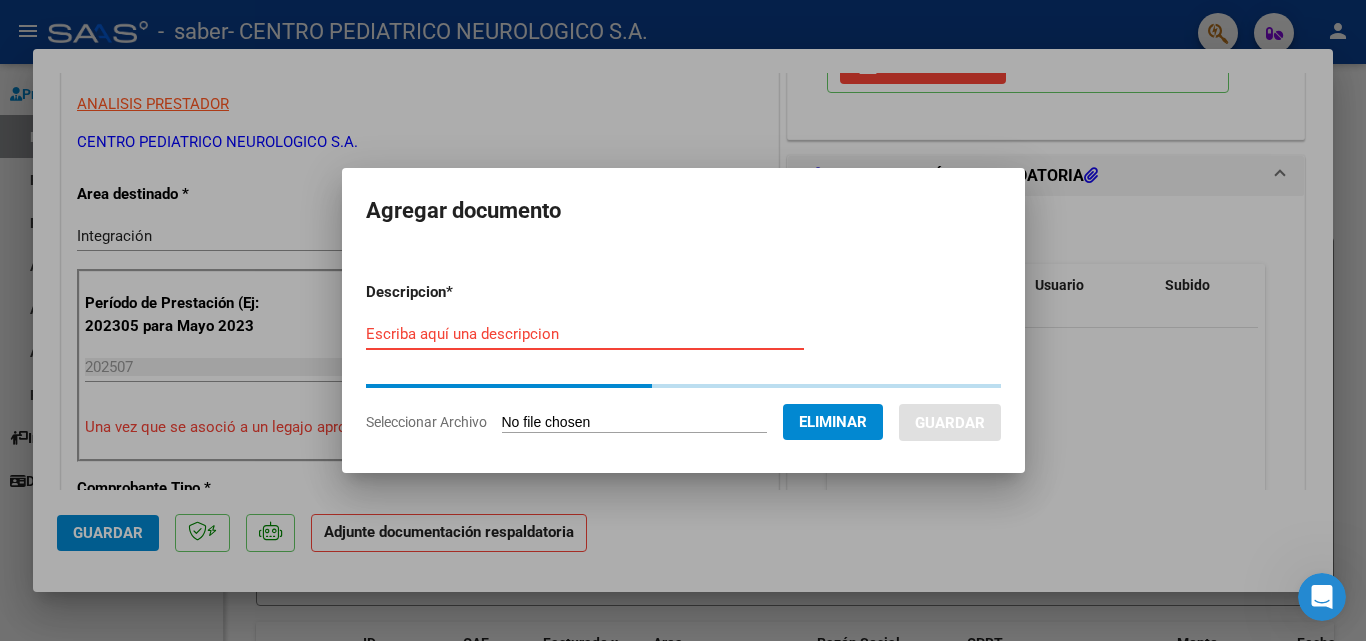 click on "Descripcion  *   Escriba aquí una descripcion  Seleccionar Archivo Eliminar Guardar" at bounding box center [683, 357] 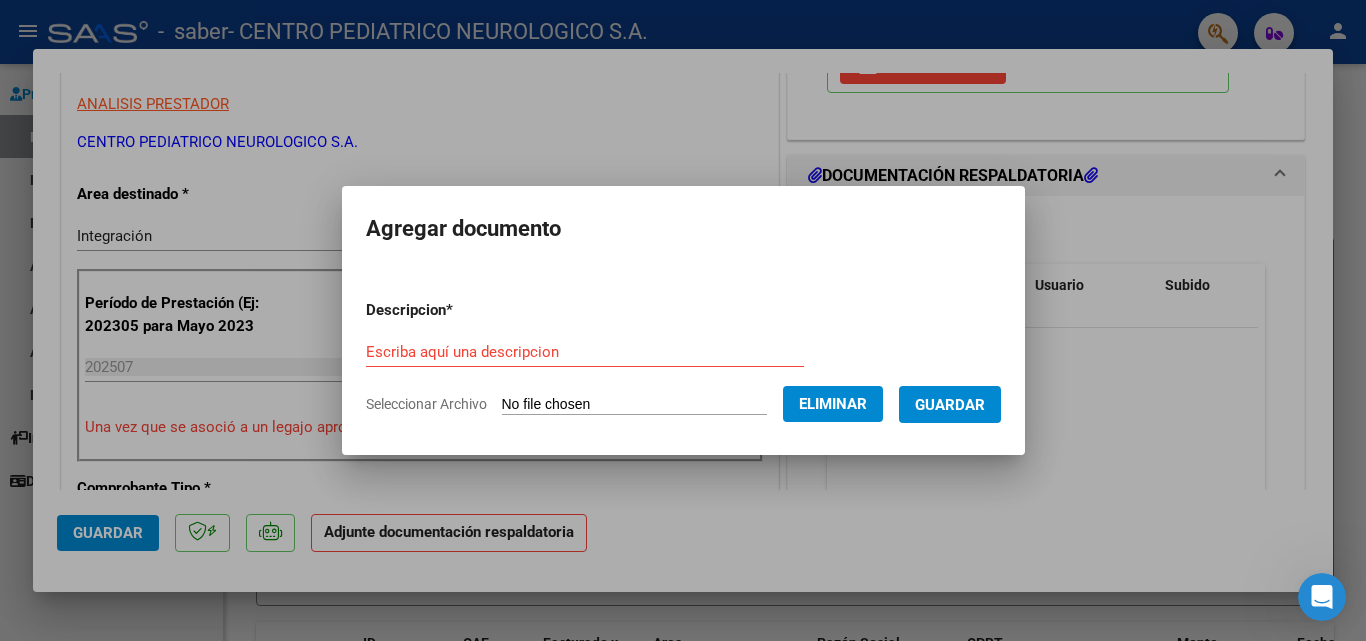 click on "Escriba aquí una descripcion" at bounding box center (585, 352) 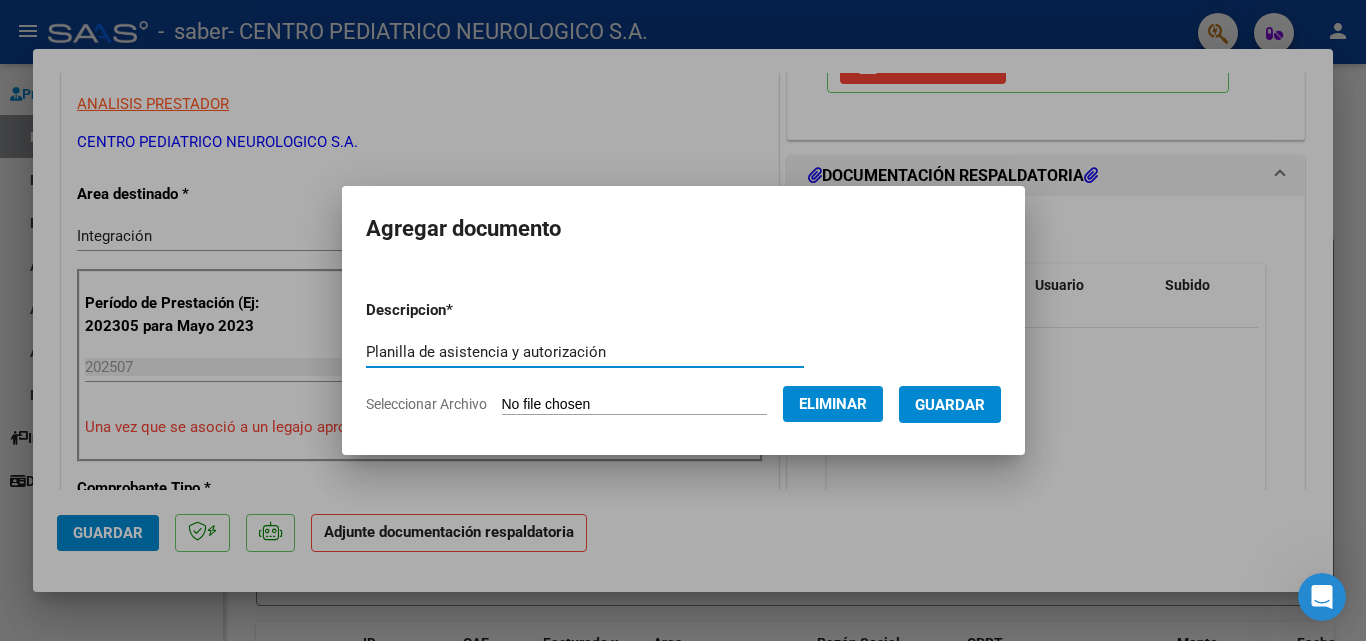 type on "Planilla de asistencia y autorización" 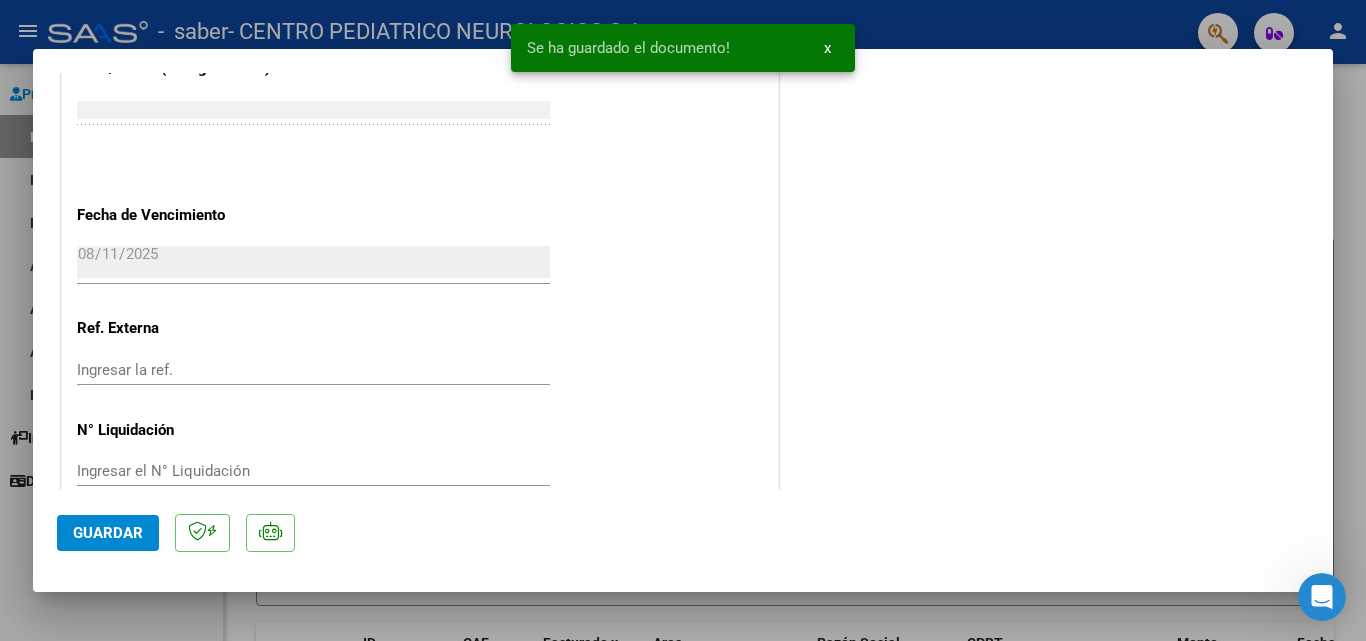 scroll, scrollTop: 1373, scrollLeft: 0, axis: vertical 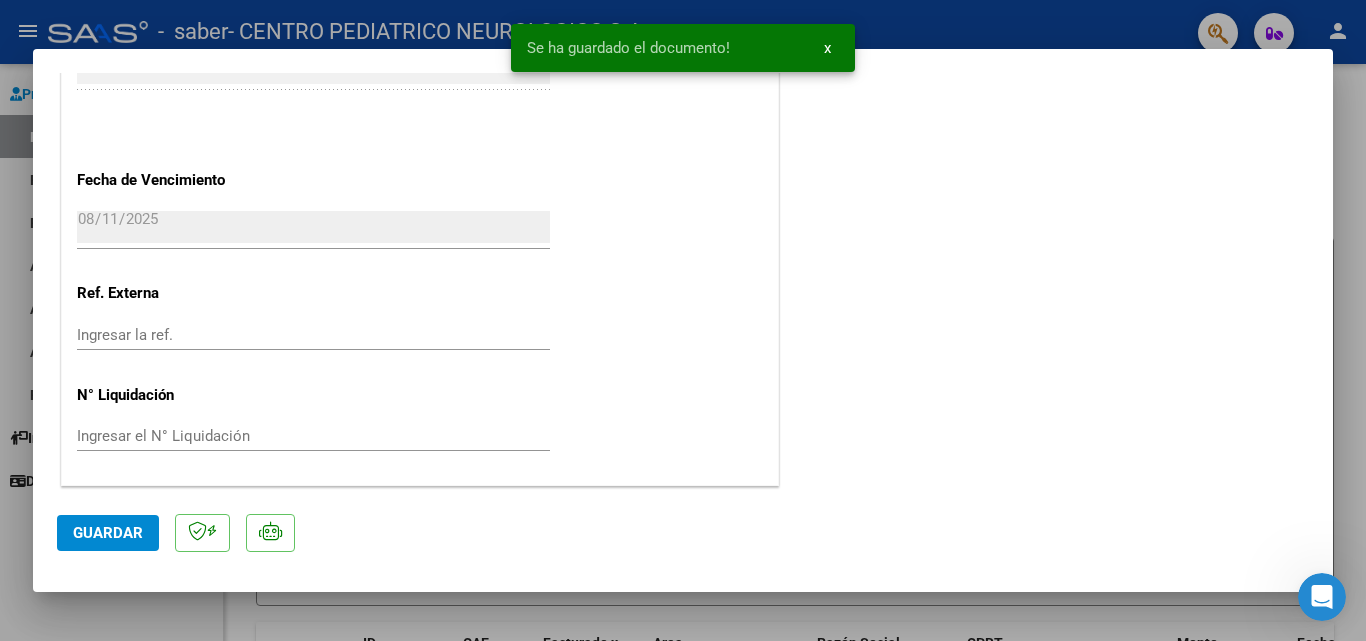 click on "Guardar" 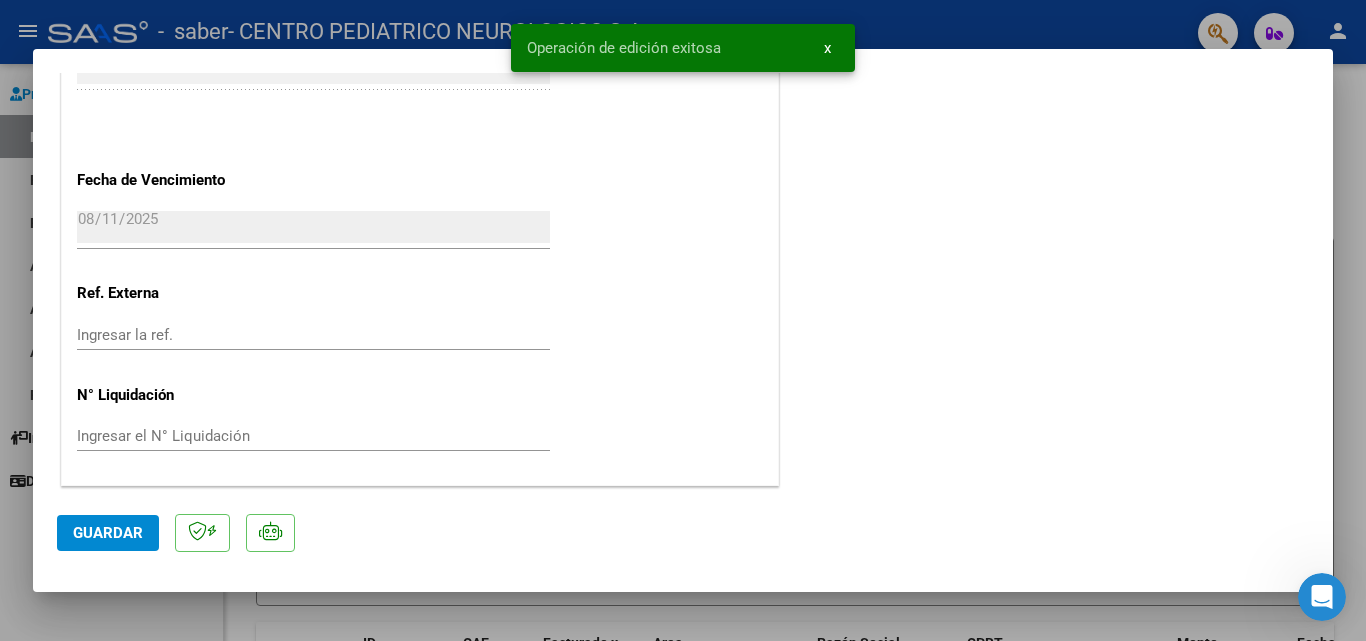 click at bounding box center [683, 320] 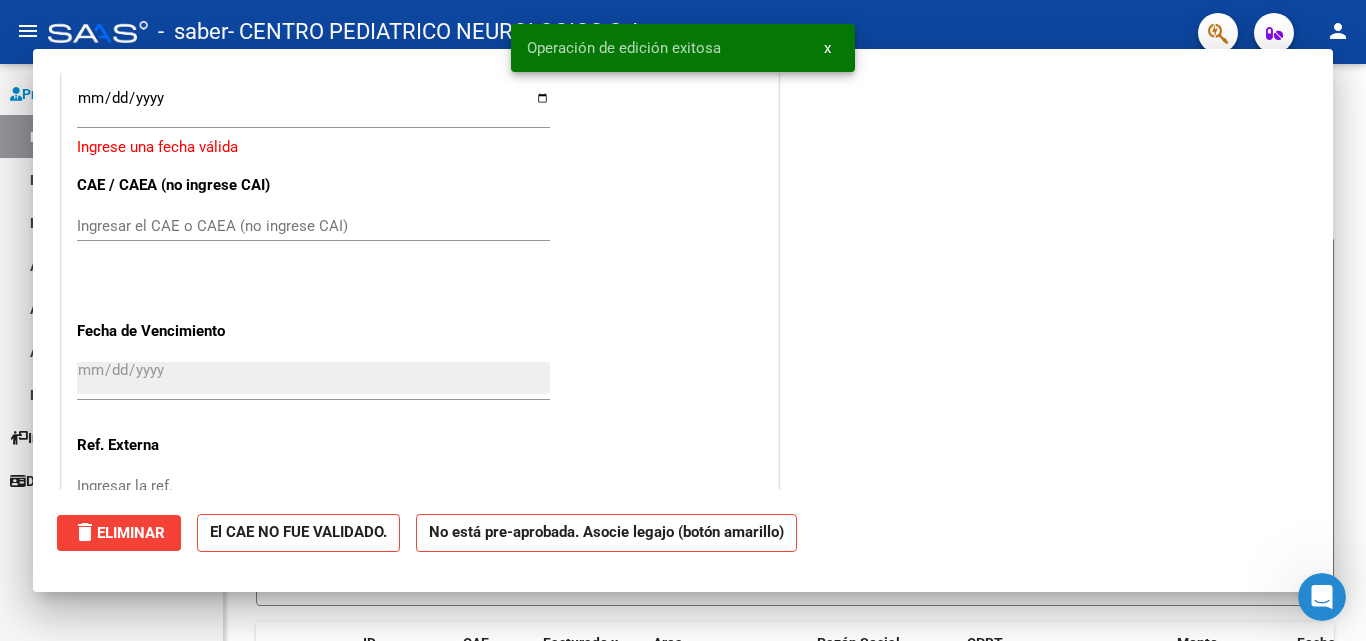 scroll, scrollTop: 0, scrollLeft: 0, axis: both 